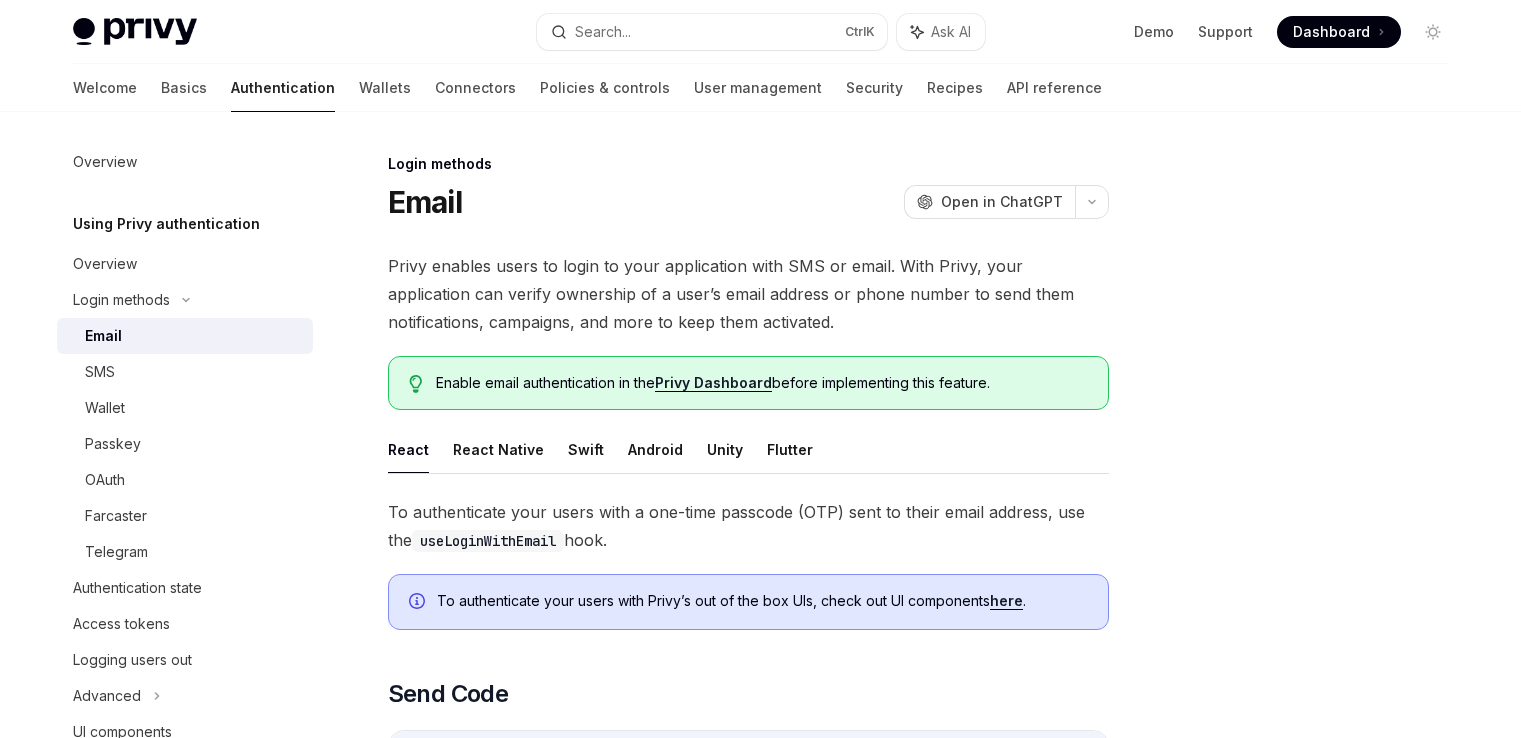 scroll, scrollTop: 330, scrollLeft: 0, axis: vertical 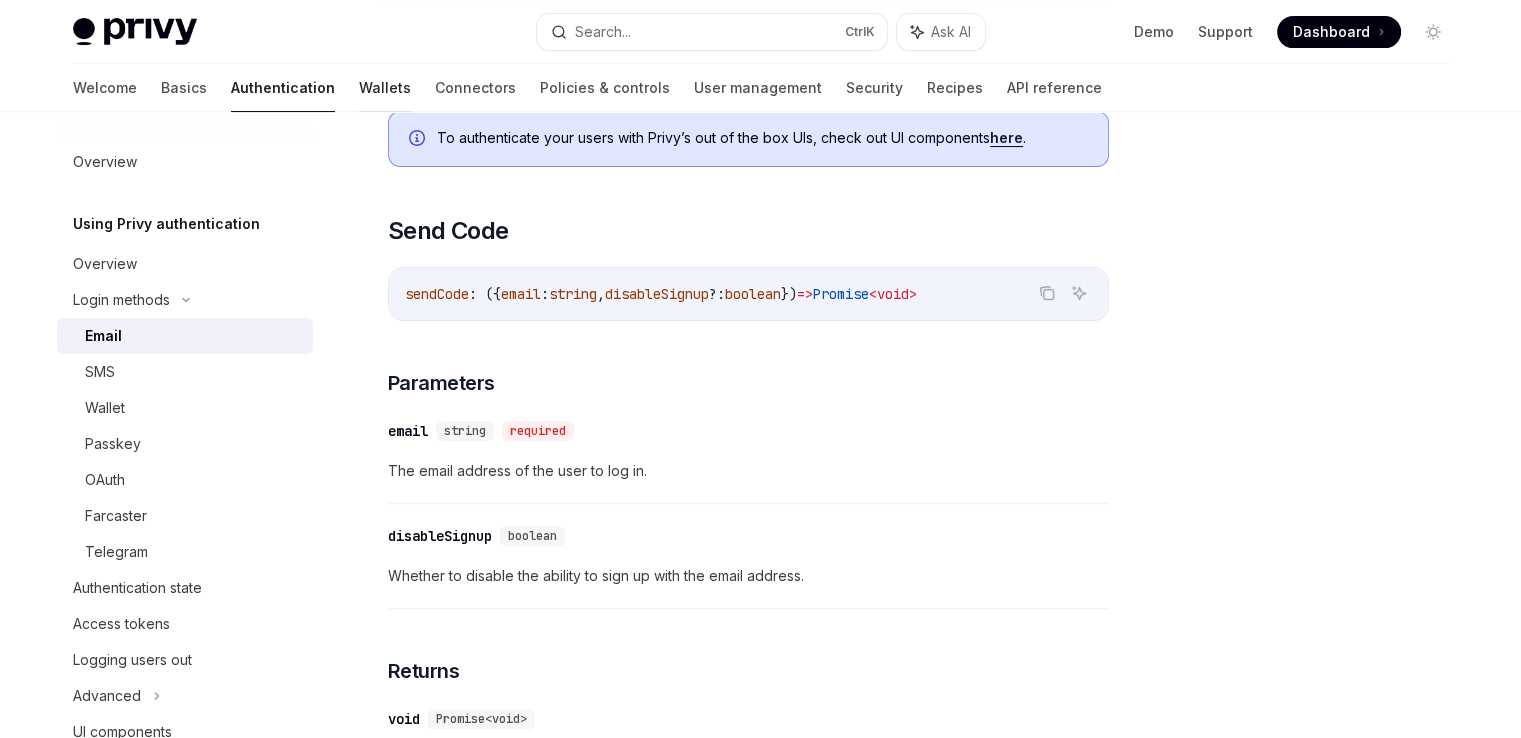 click on "Wallets" at bounding box center [385, 88] 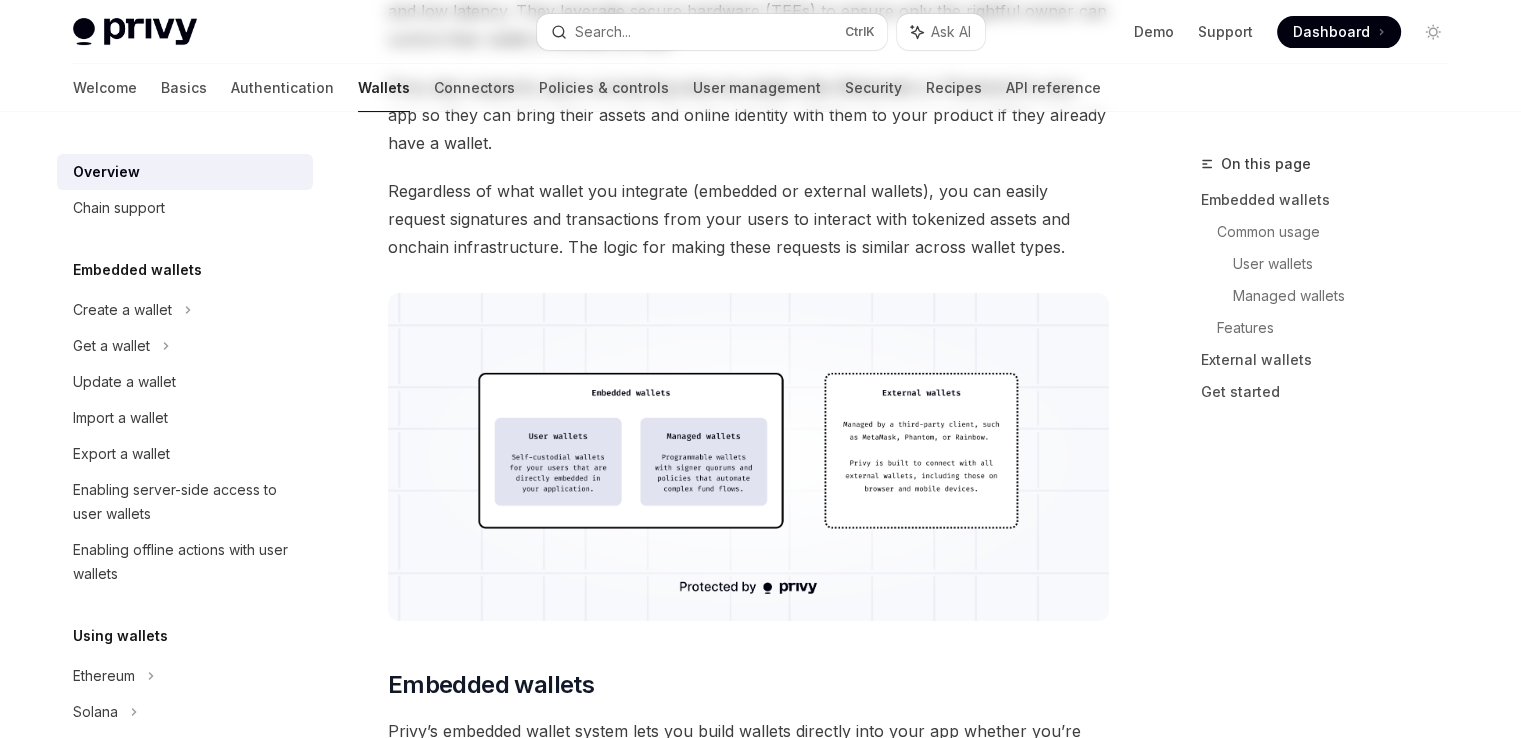scroll, scrollTop: 0, scrollLeft: 0, axis: both 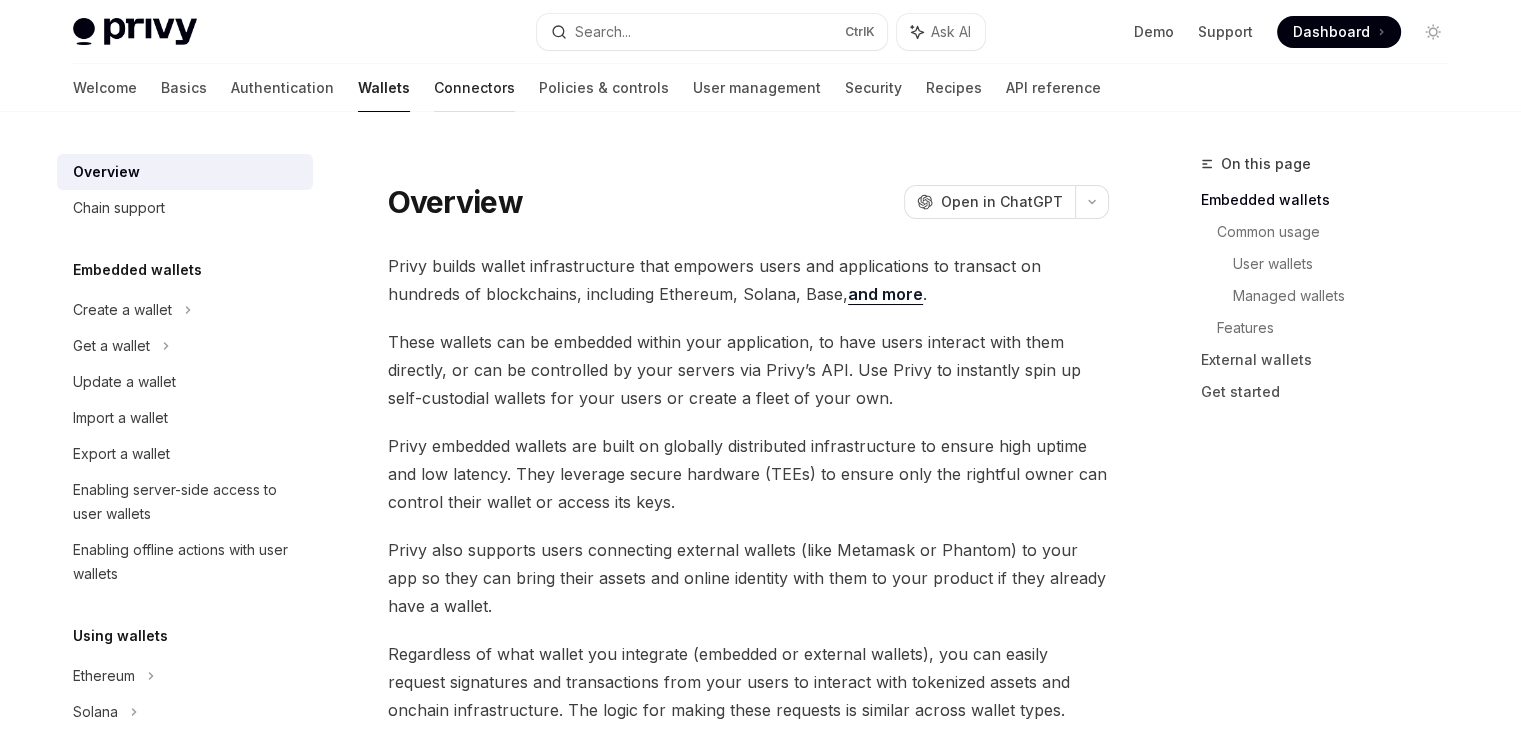 click on "Connectors" at bounding box center (474, 88) 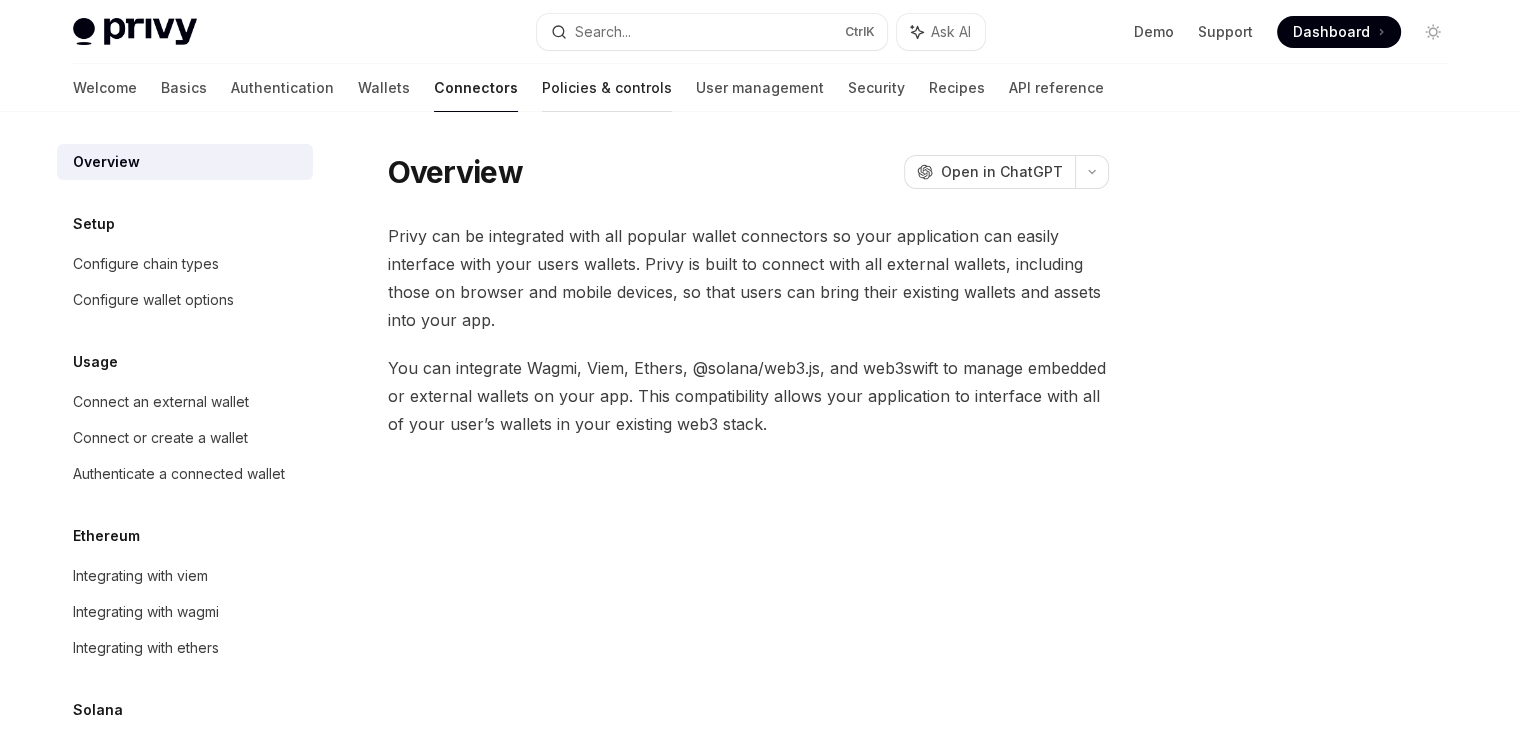 click on "Policies & controls" at bounding box center [607, 88] 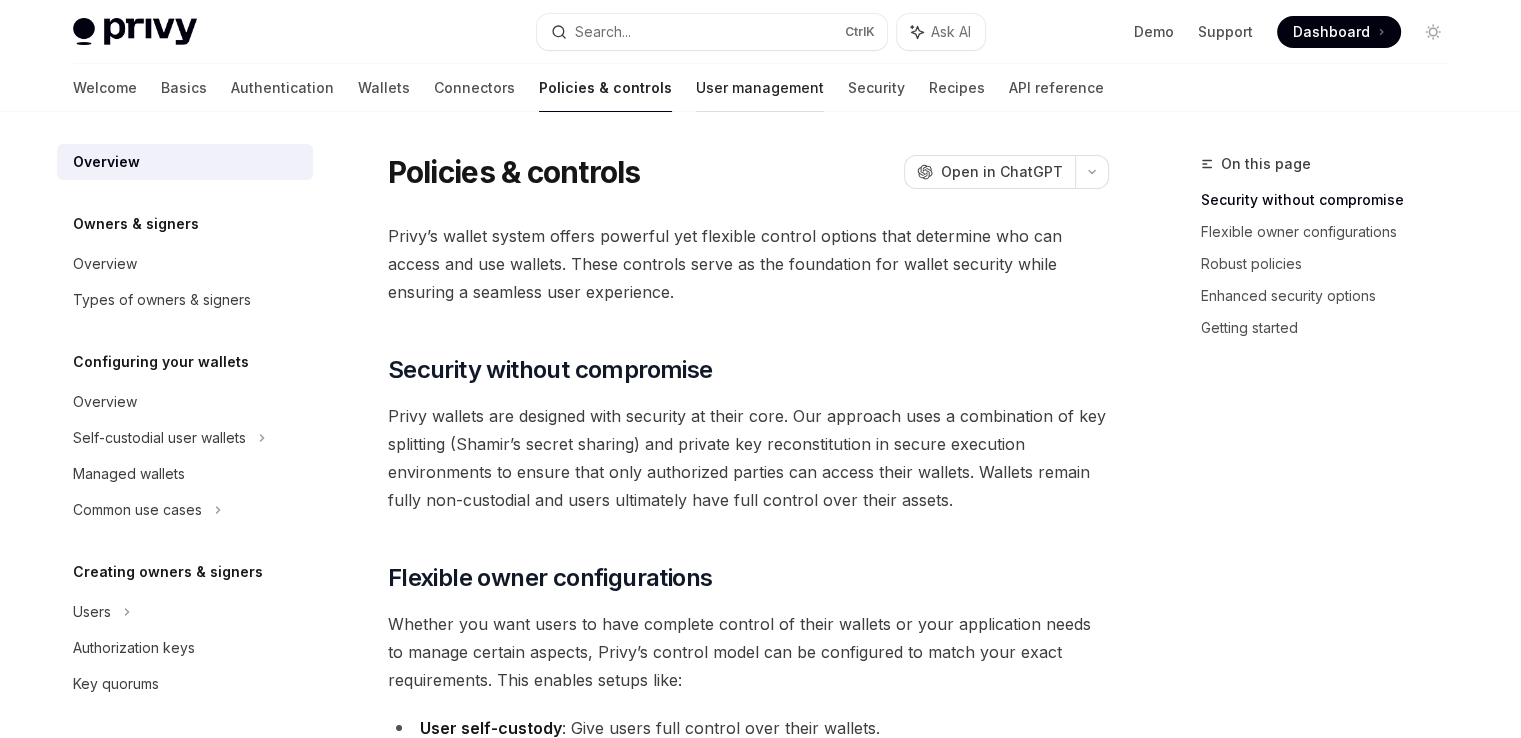 click on "User management" at bounding box center [760, 88] 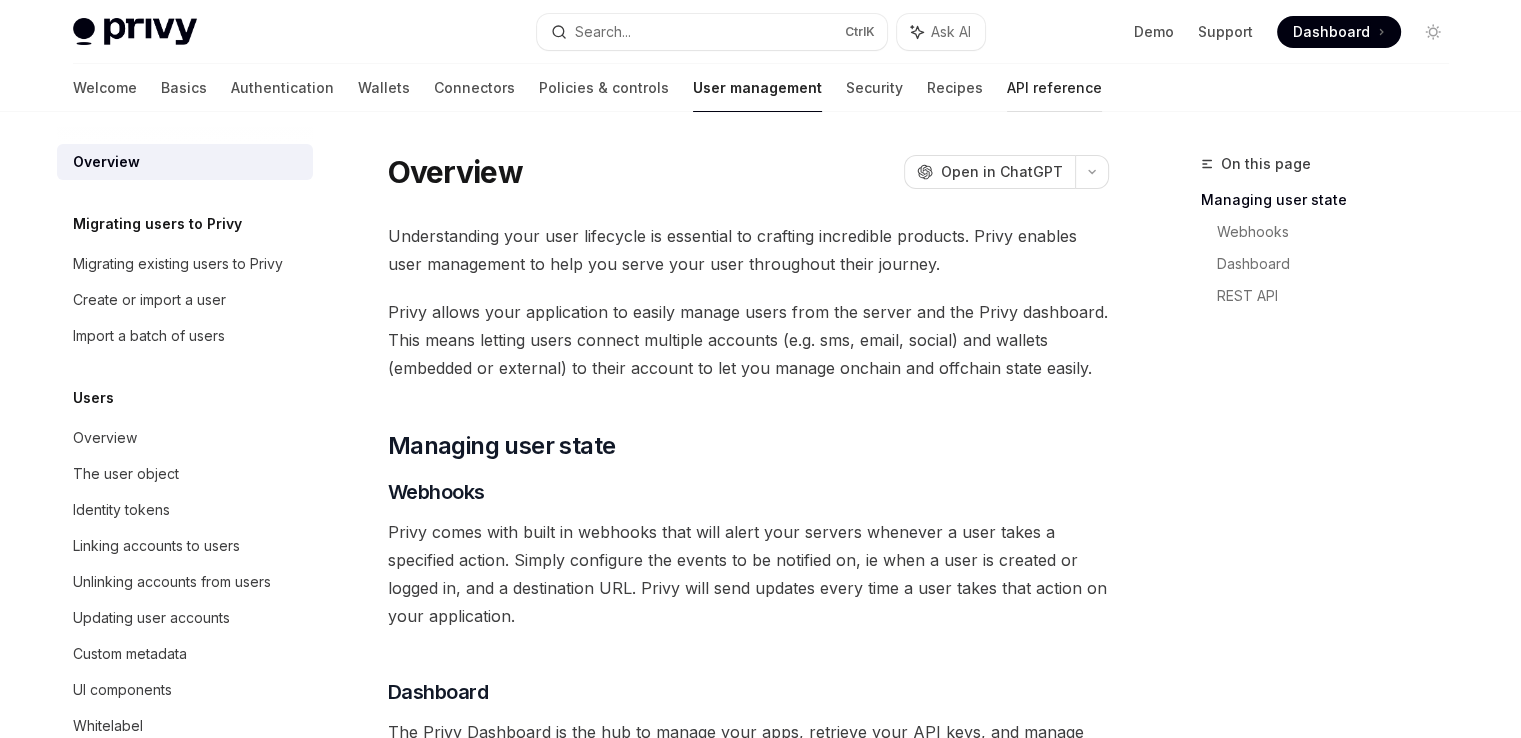click on "API reference" at bounding box center [1054, 88] 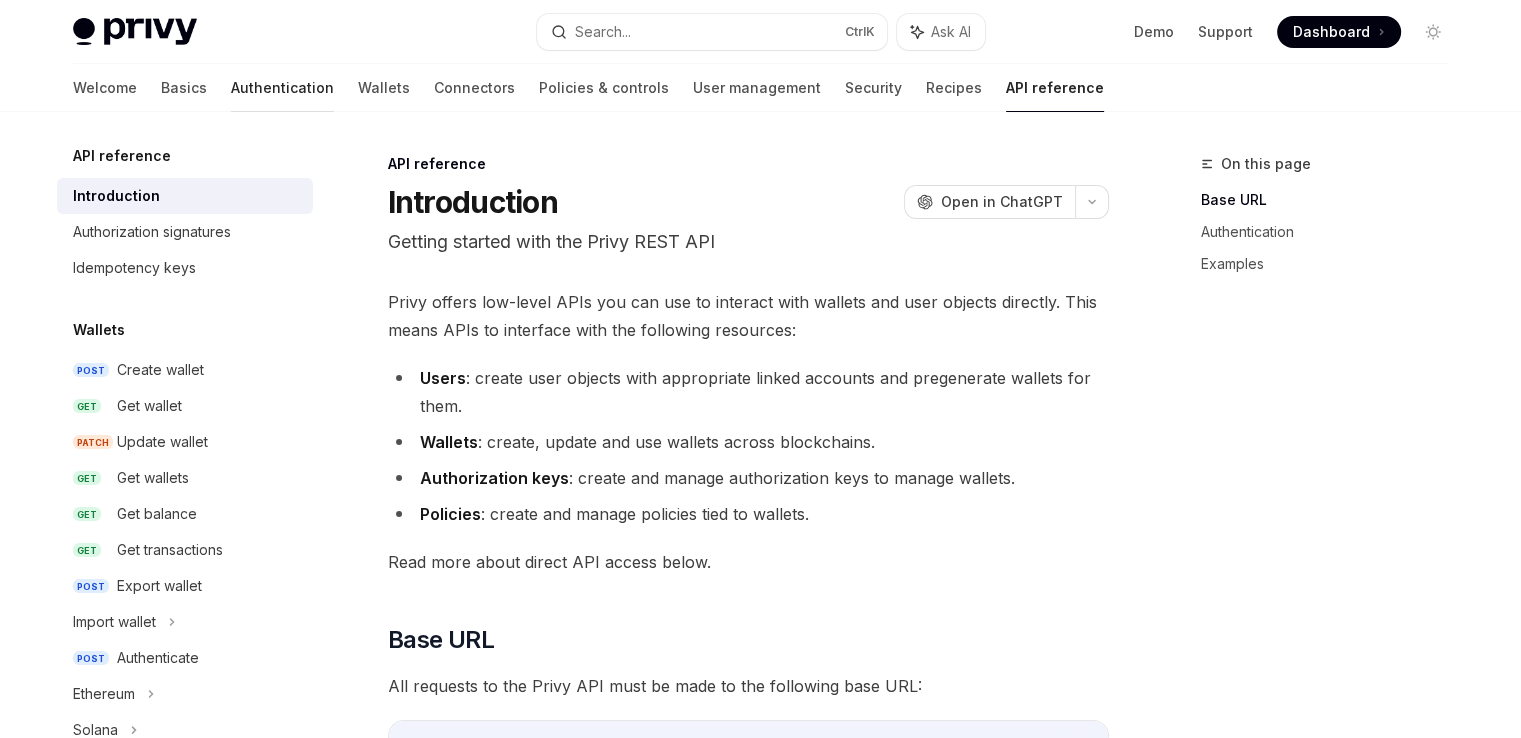 click on "Authentication" at bounding box center [282, 88] 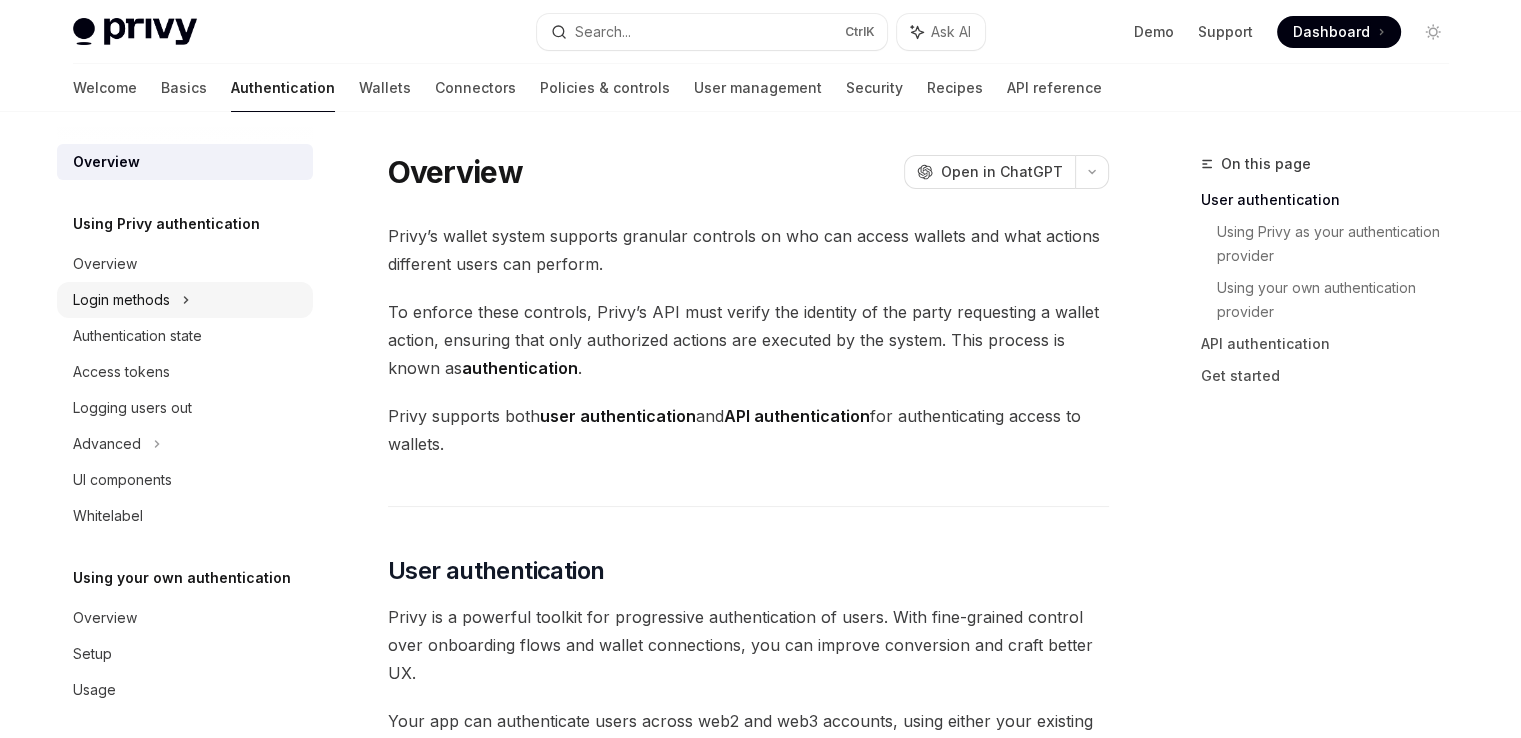 click on "Login methods" at bounding box center (185, 300) 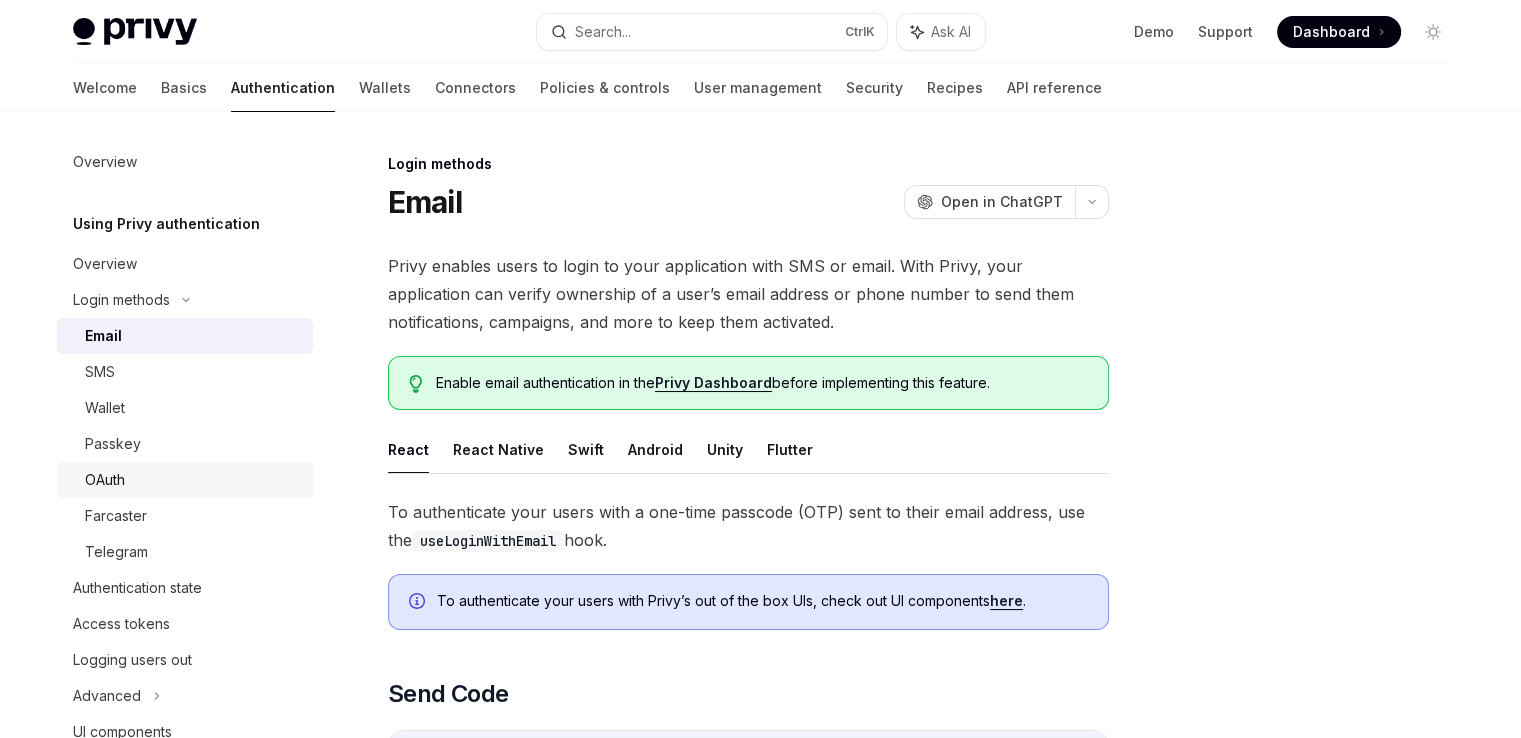 click on "OAuth" at bounding box center (193, 480) 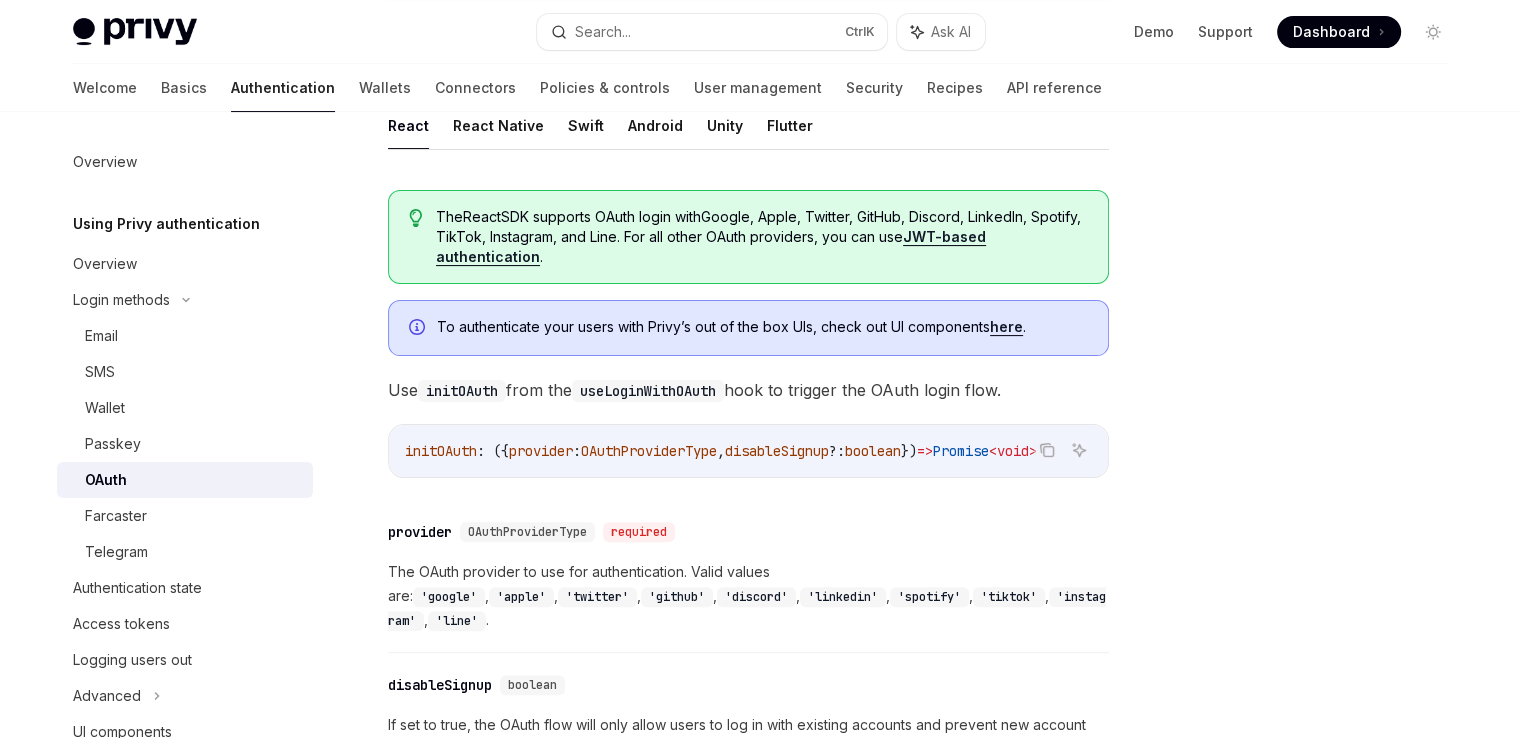 scroll, scrollTop: 444, scrollLeft: 0, axis: vertical 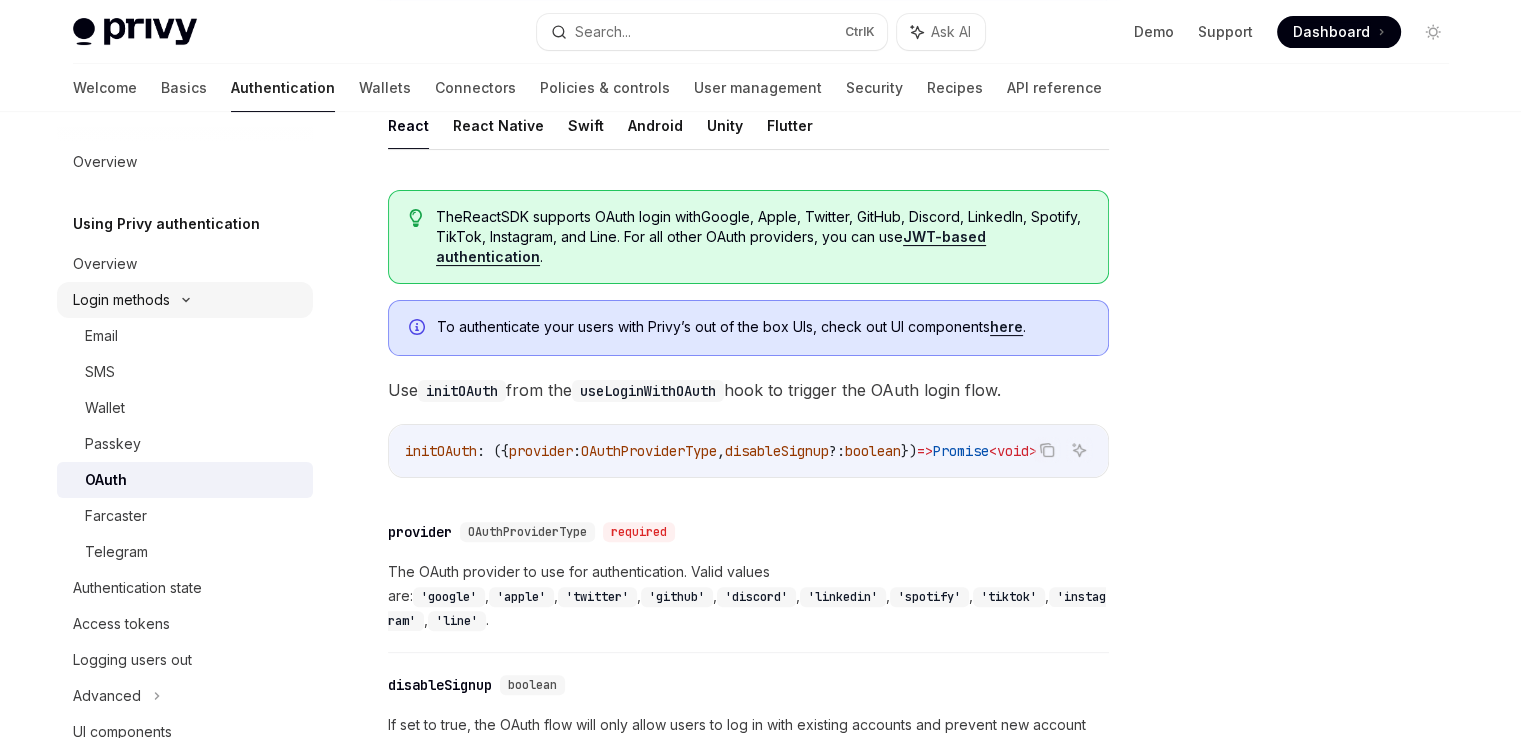 click on "Login methods" at bounding box center (121, 300) 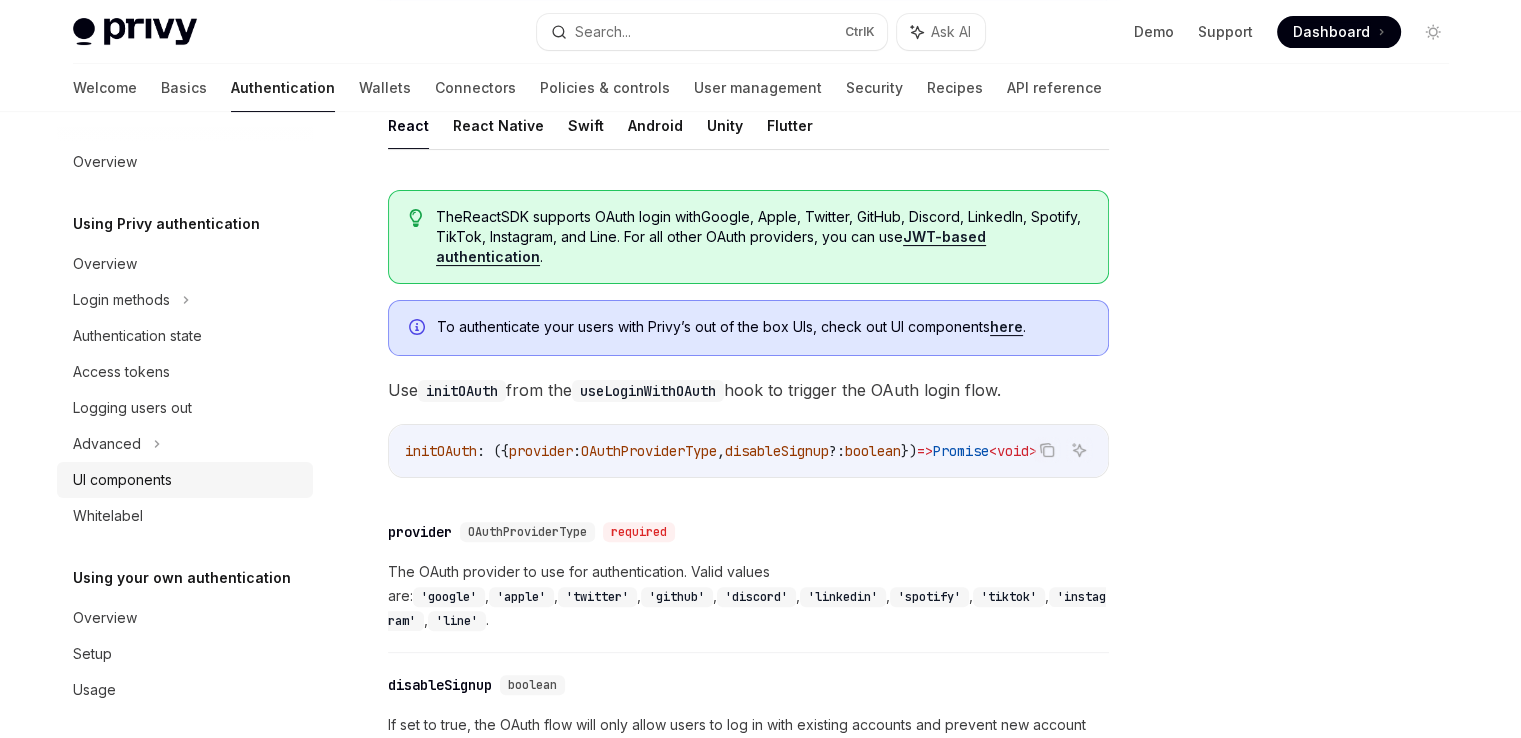 scroll, scrollTop: 10, scrollLeft: 0, axis: vertical 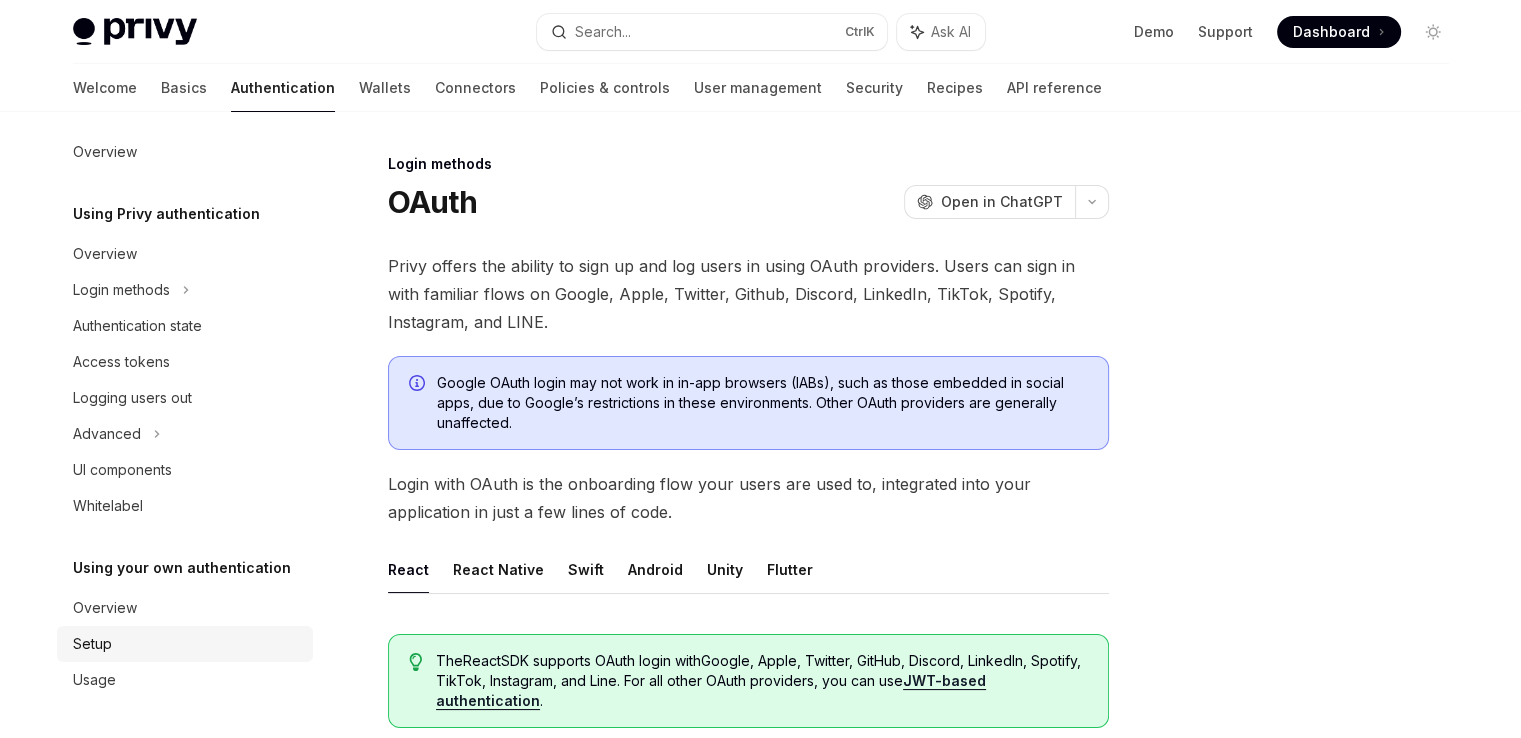 click on "Setup" at bounding box center (187, 644) 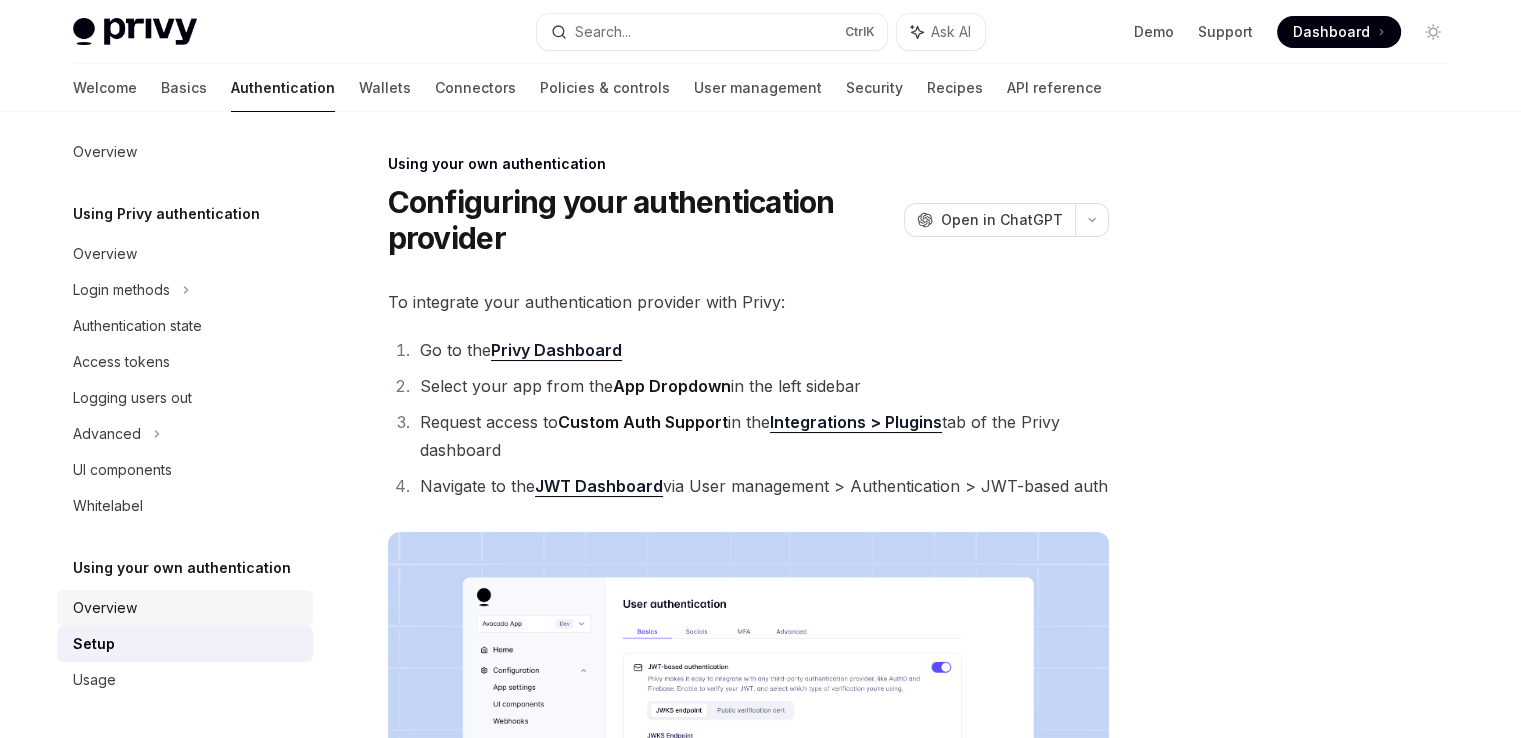 click on "Overview" at bounding box center (187, 608) 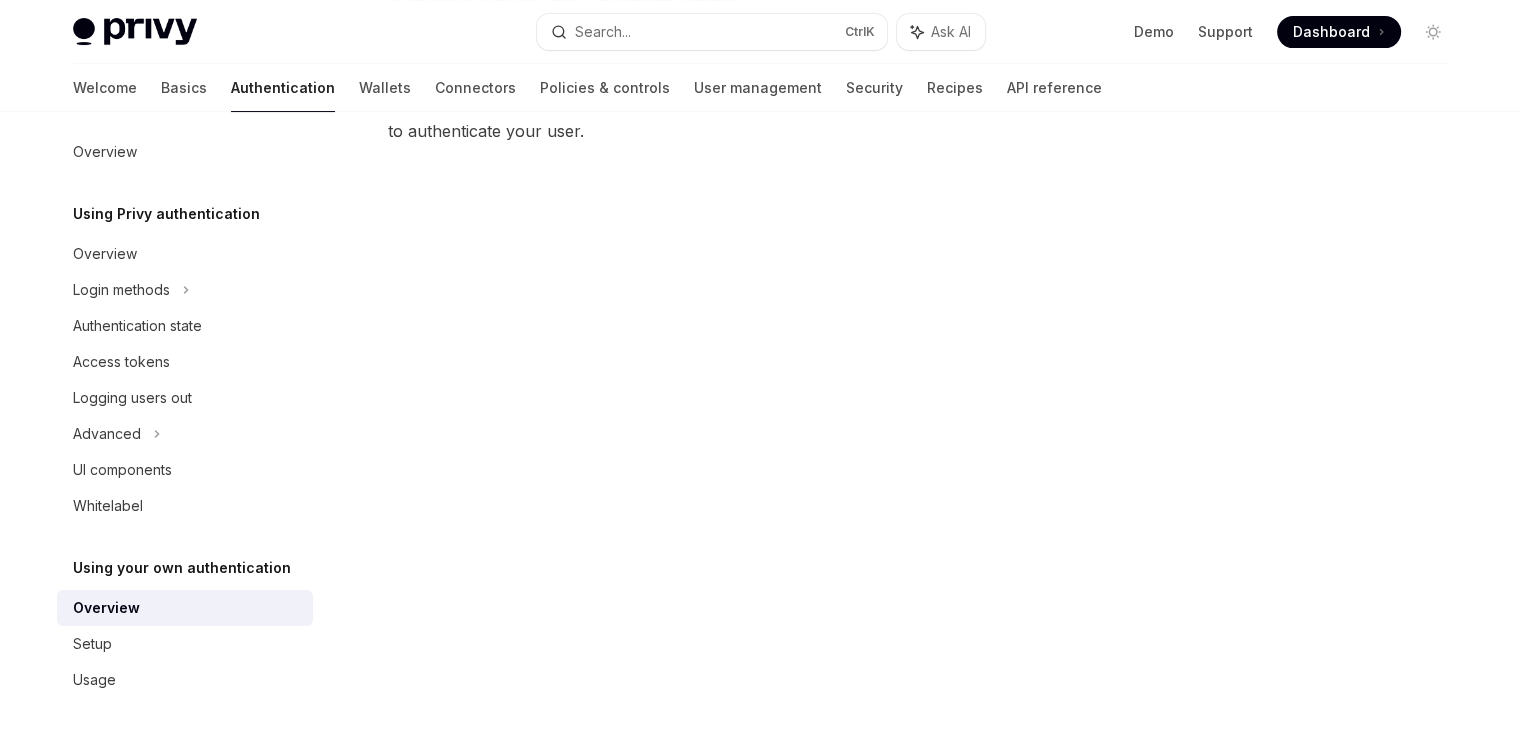 scroll, scrollTop: 440, scrollLeft: 0, axis: vertical 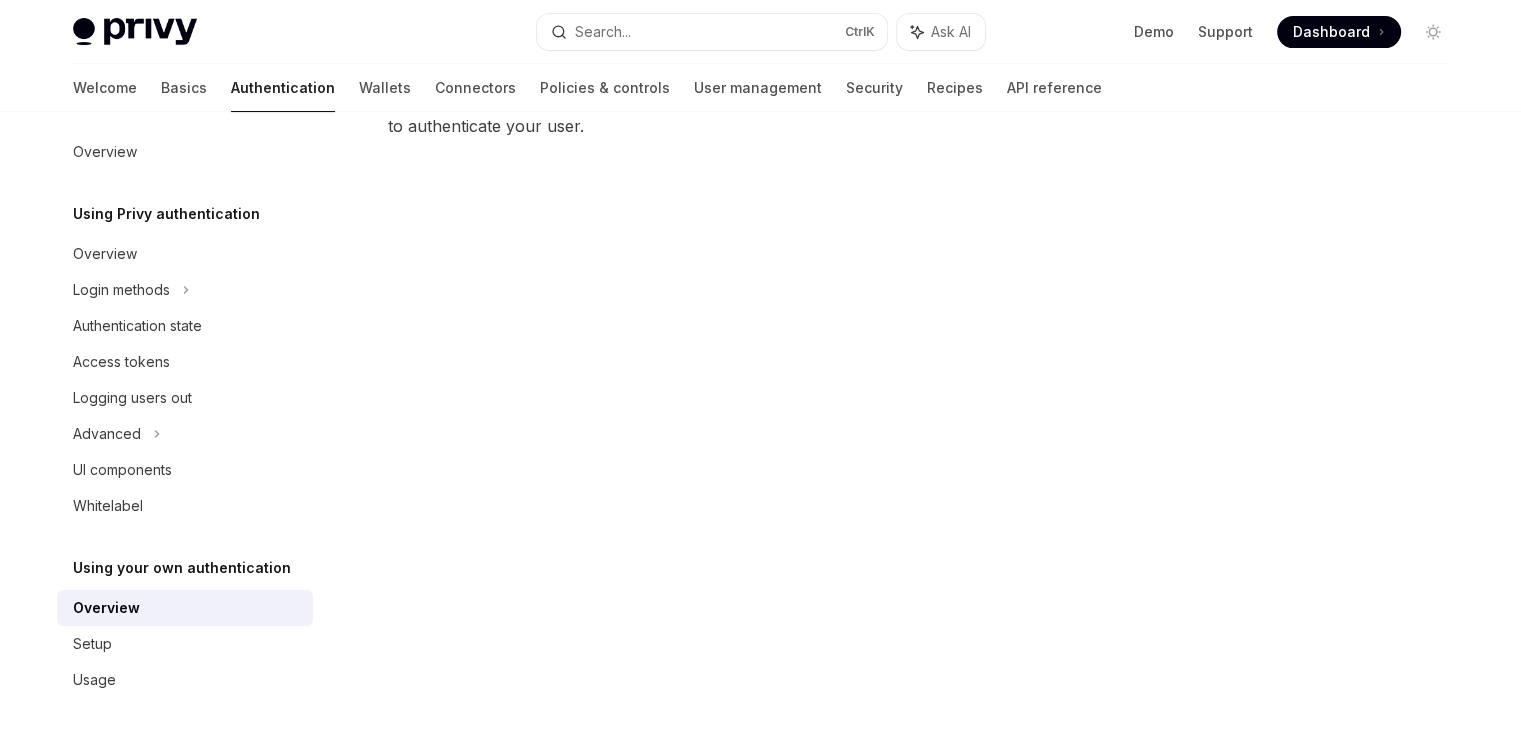 click at bounding box center [1100, 180] 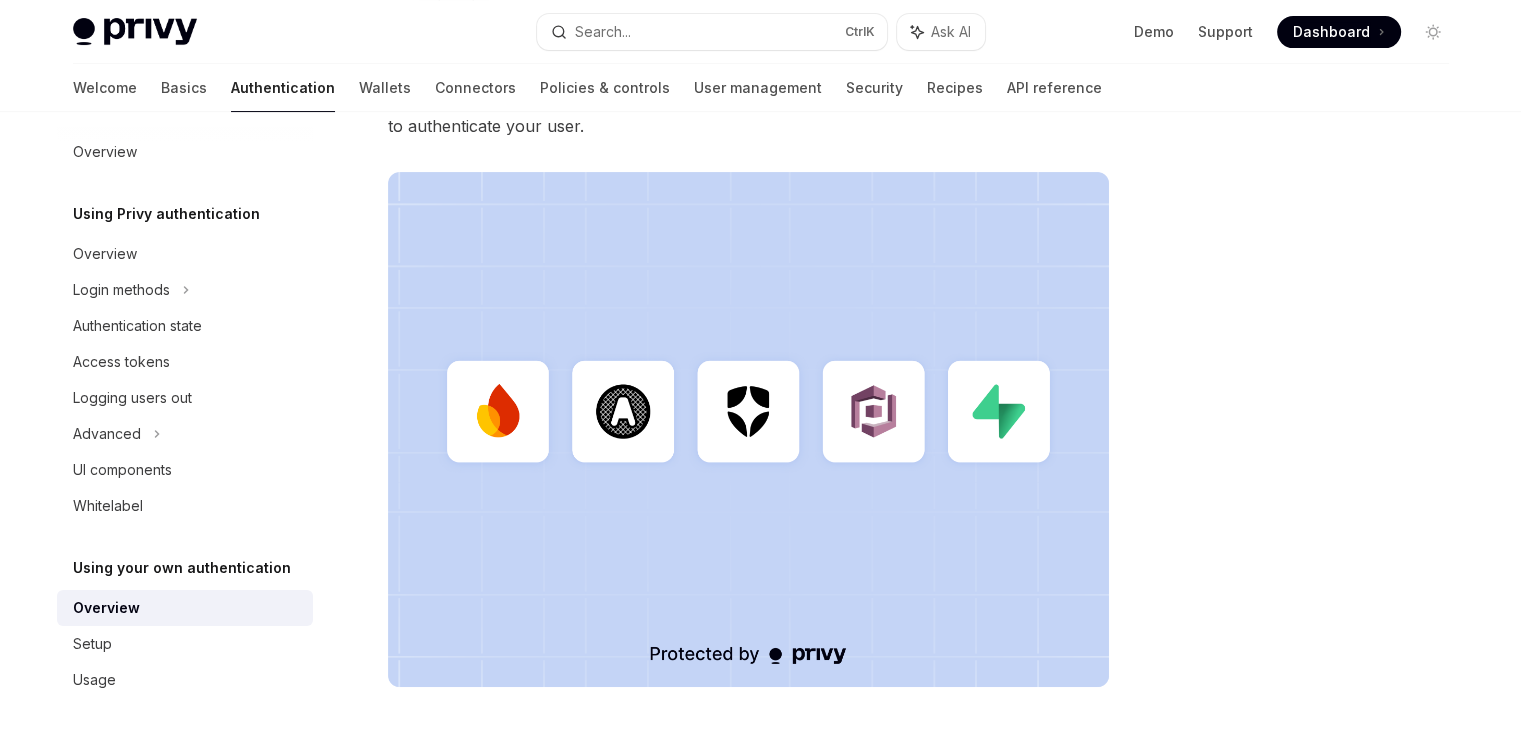 scroll, scrollTop: 686, scrollLeft: 0, axis: vertical 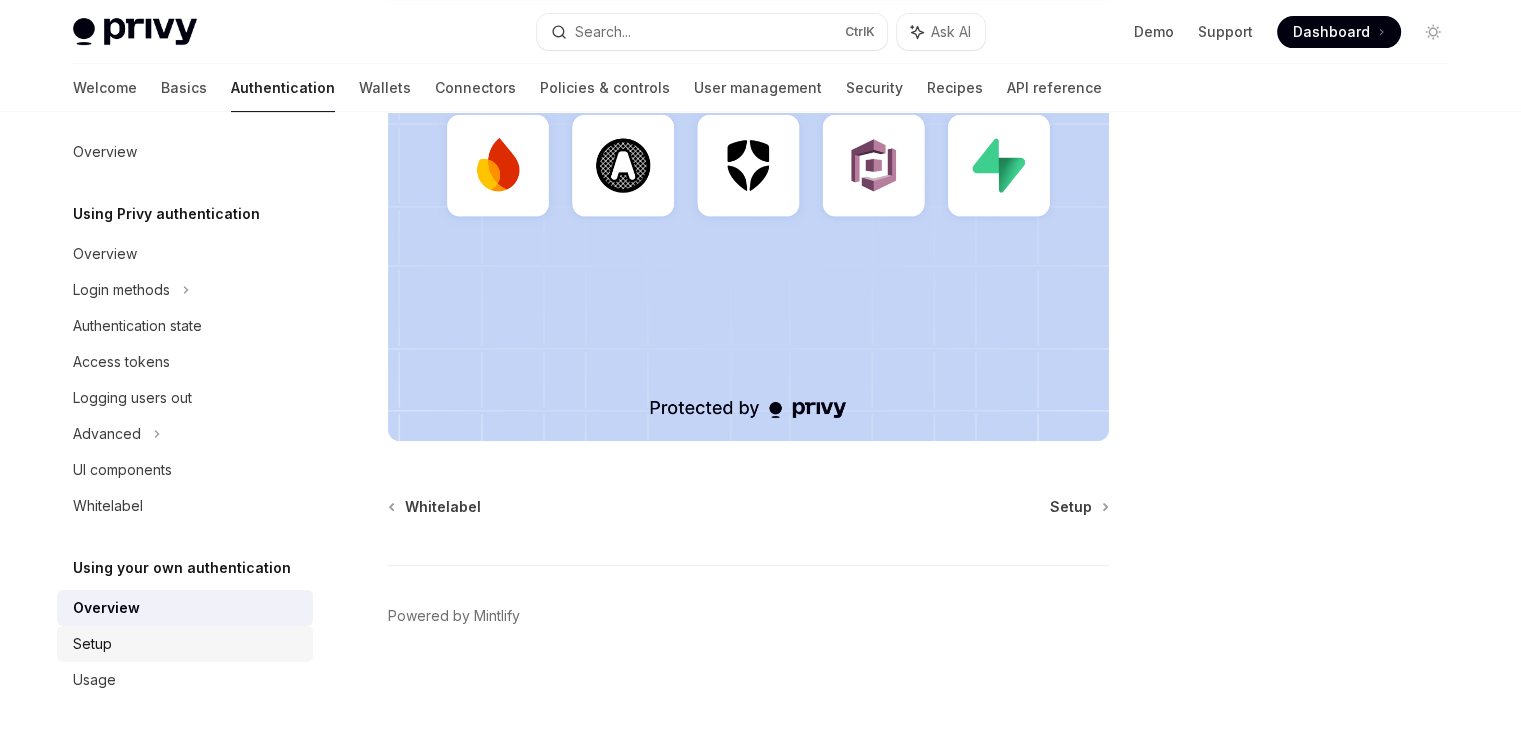 click on "Setup" at bounding box center (187, 644) 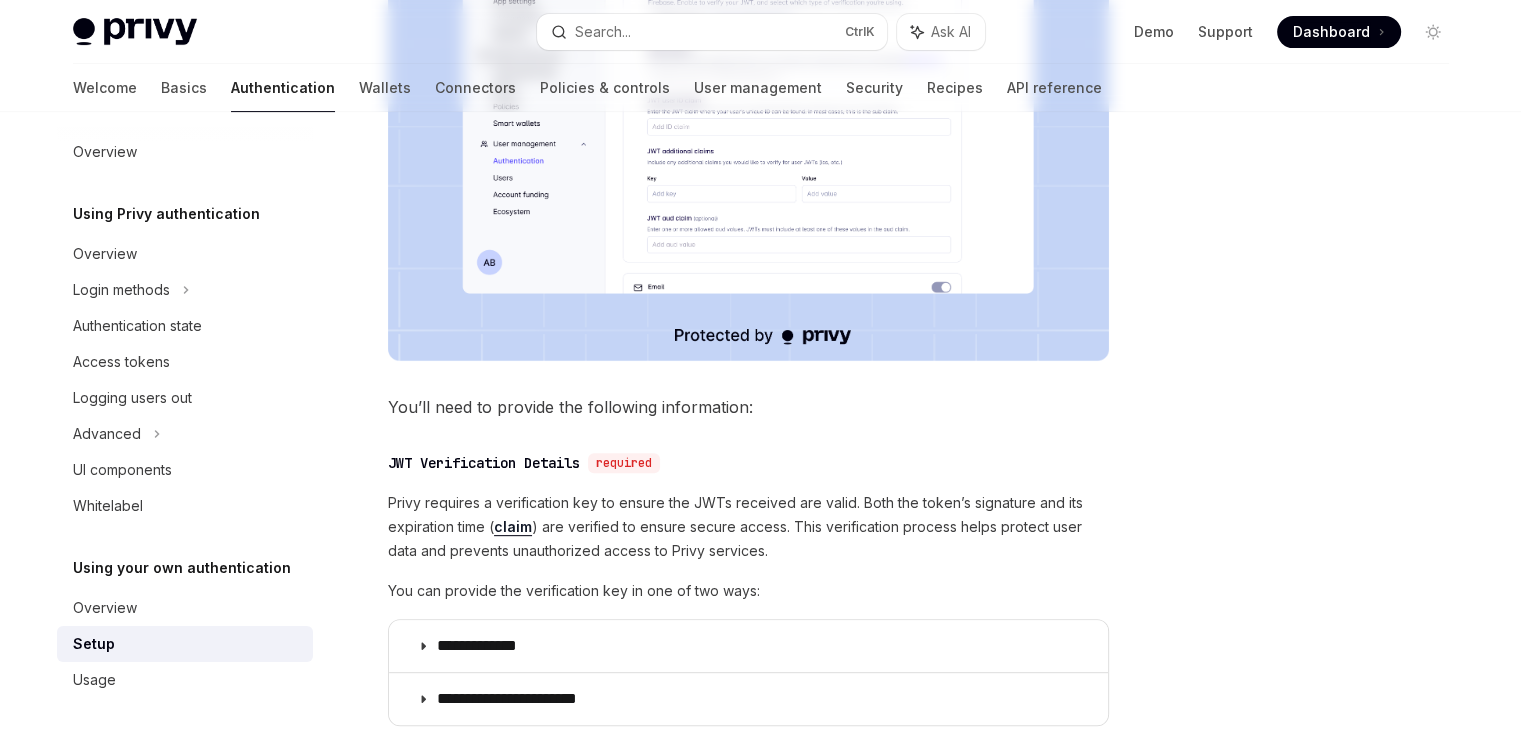 scroll, scrollTop: 0, scrollLeft: 0, axis: both 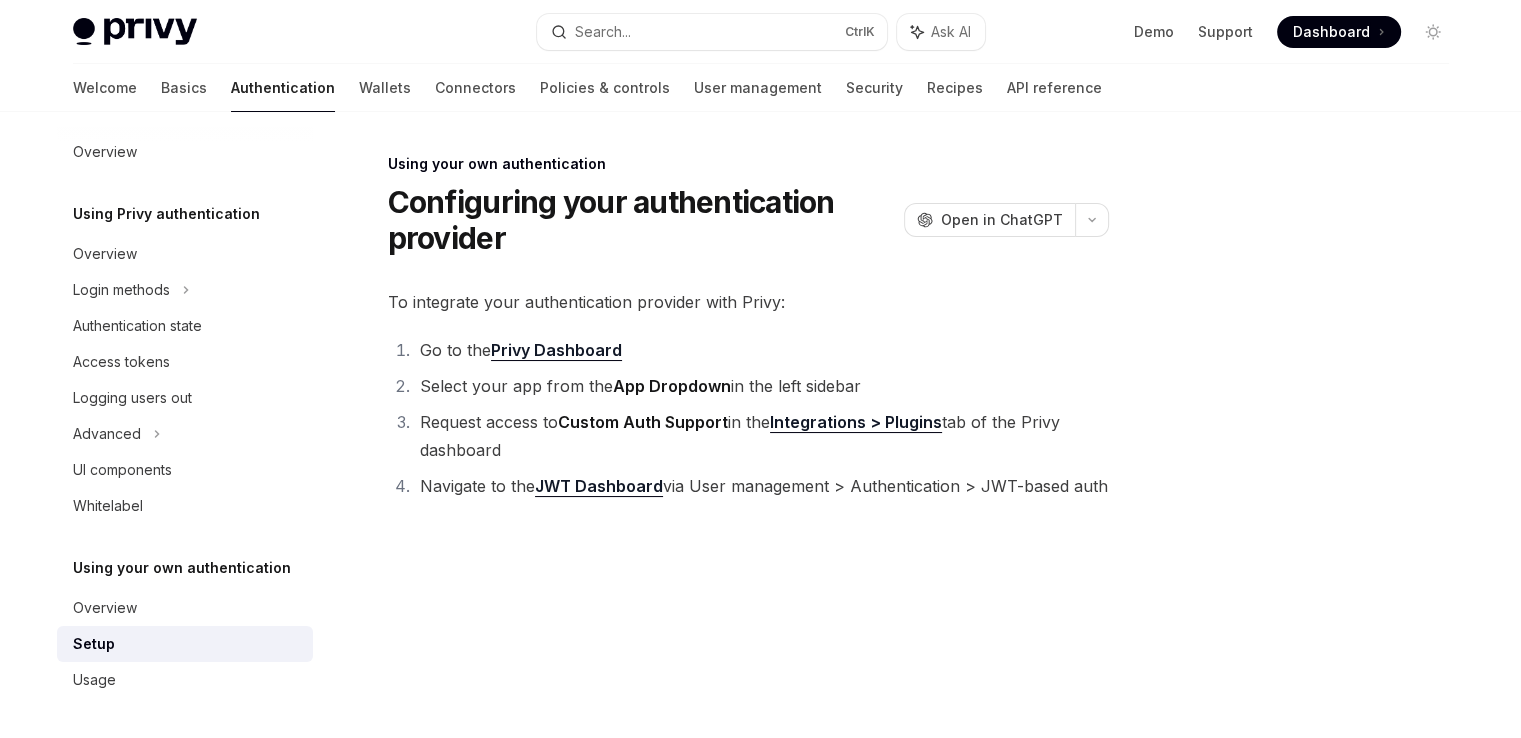 click at bounding box center (748, 789) 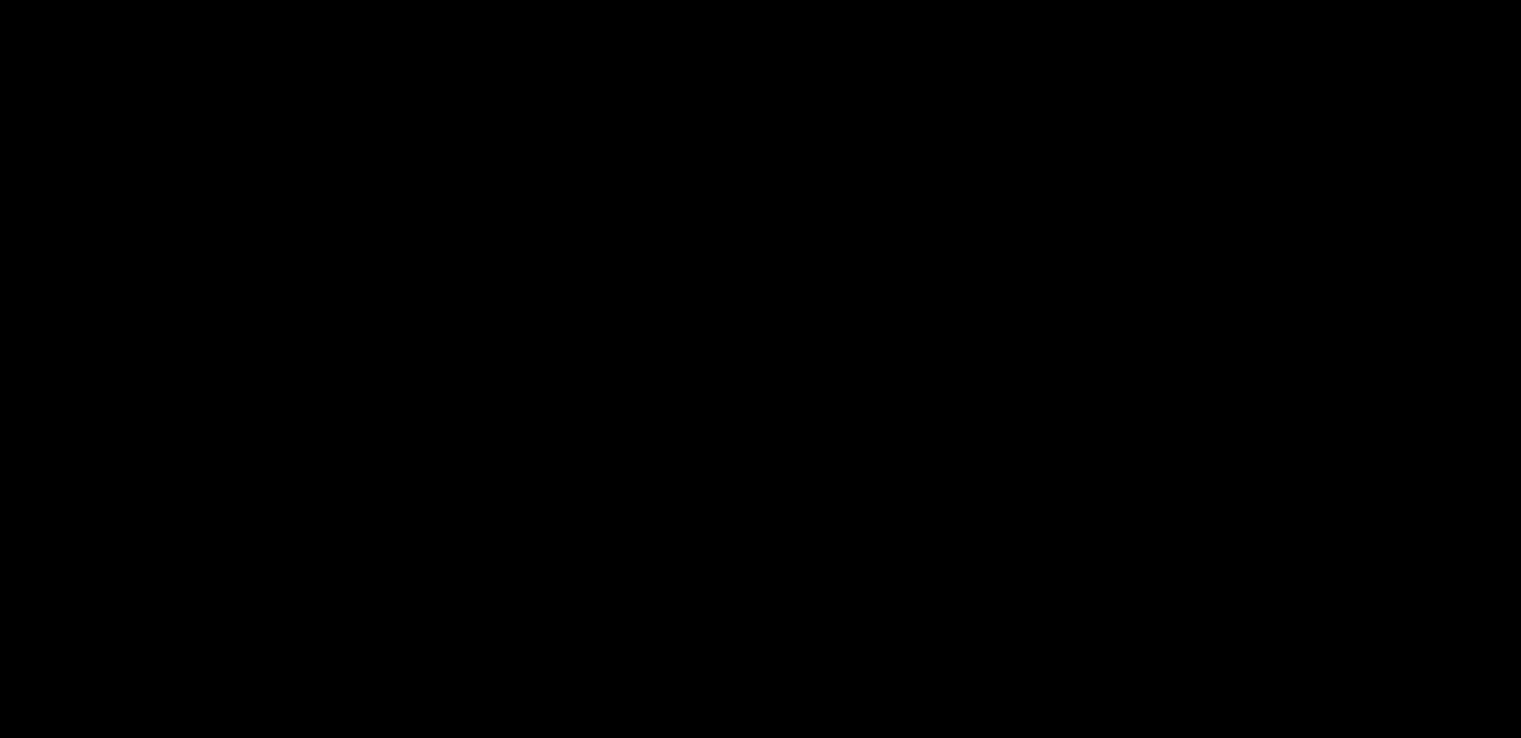 click at bounding box center (760, 369) 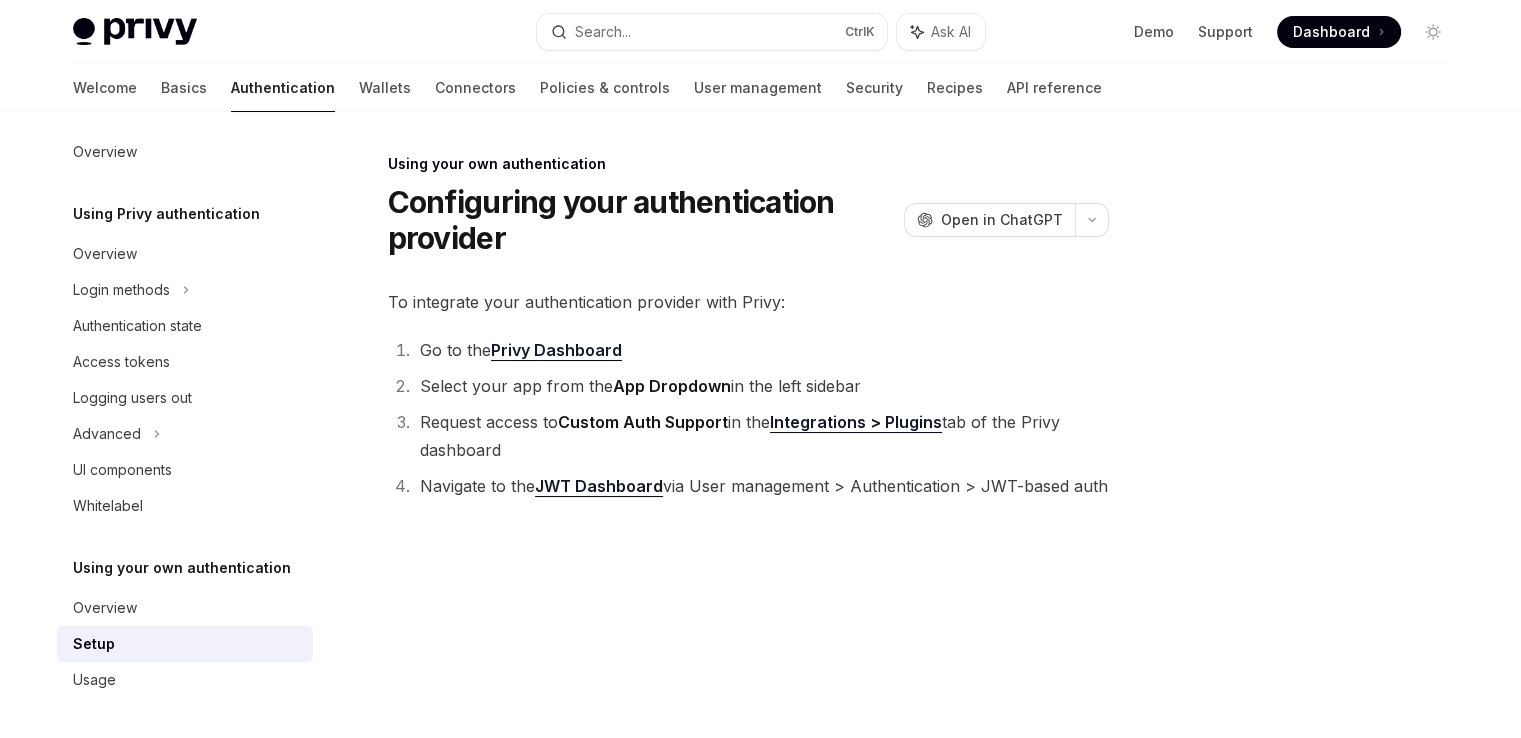 click at bounding box center [1101, 540] 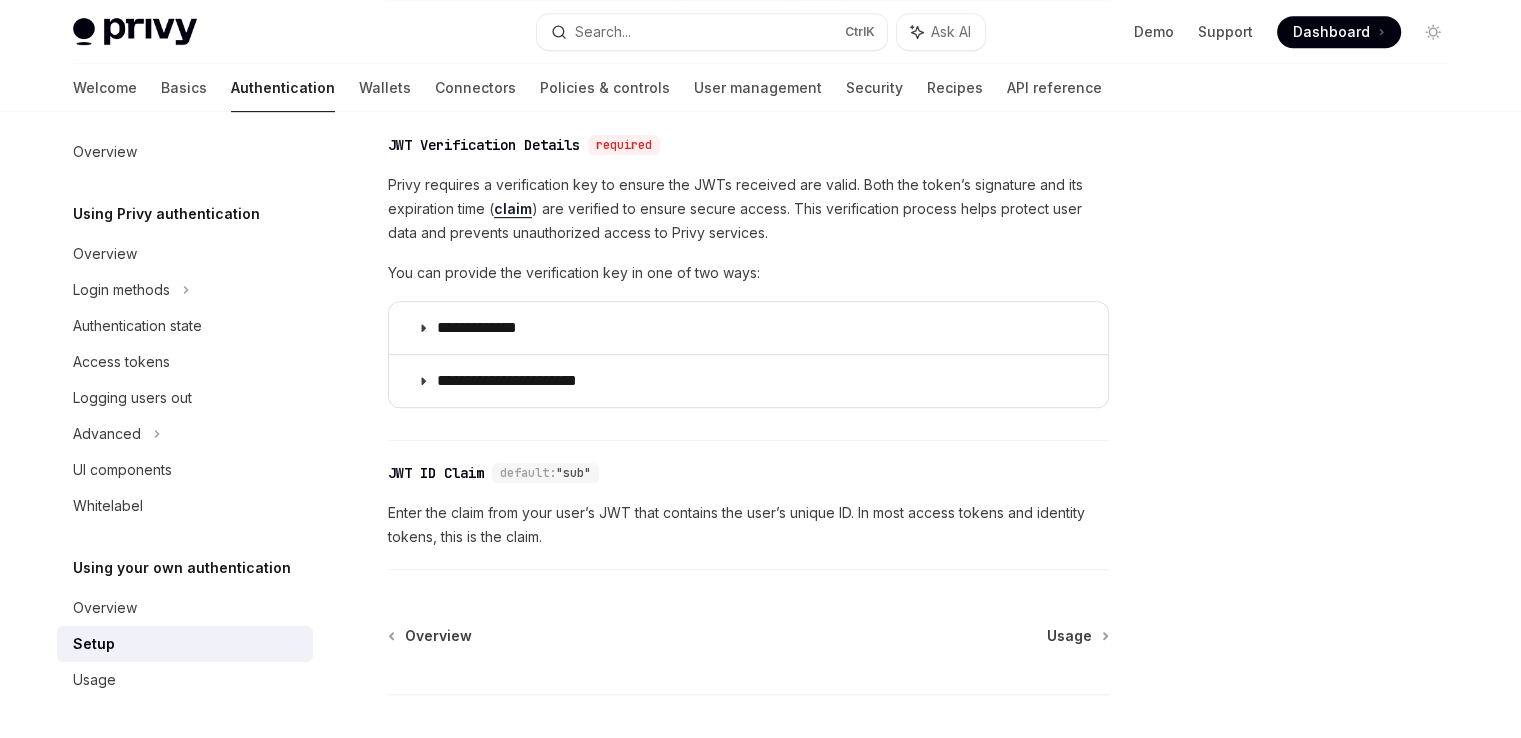 scroll, scrollTop: 1028, scrollLeft: 0, axis: vertical 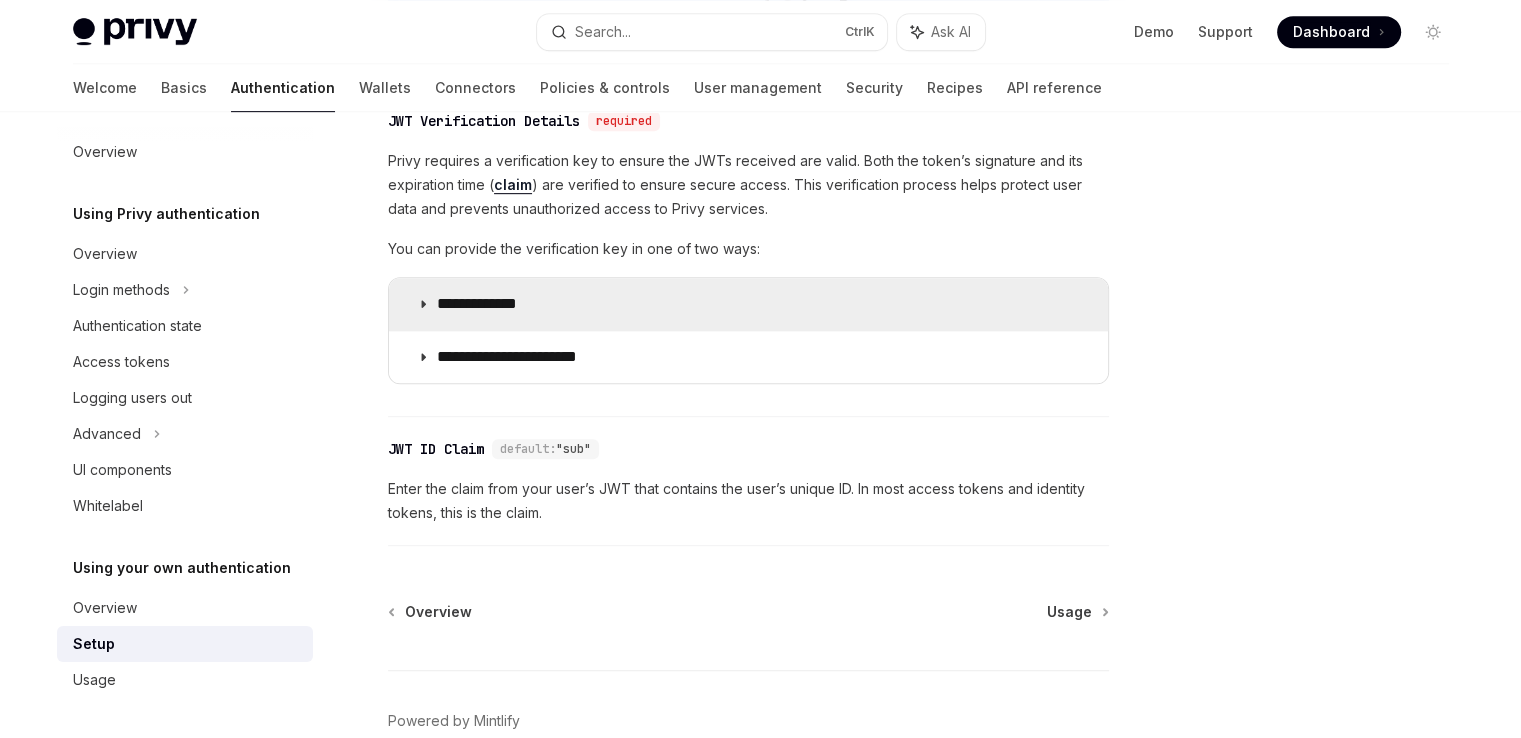click on "**********" at bounding box center (748, 304) 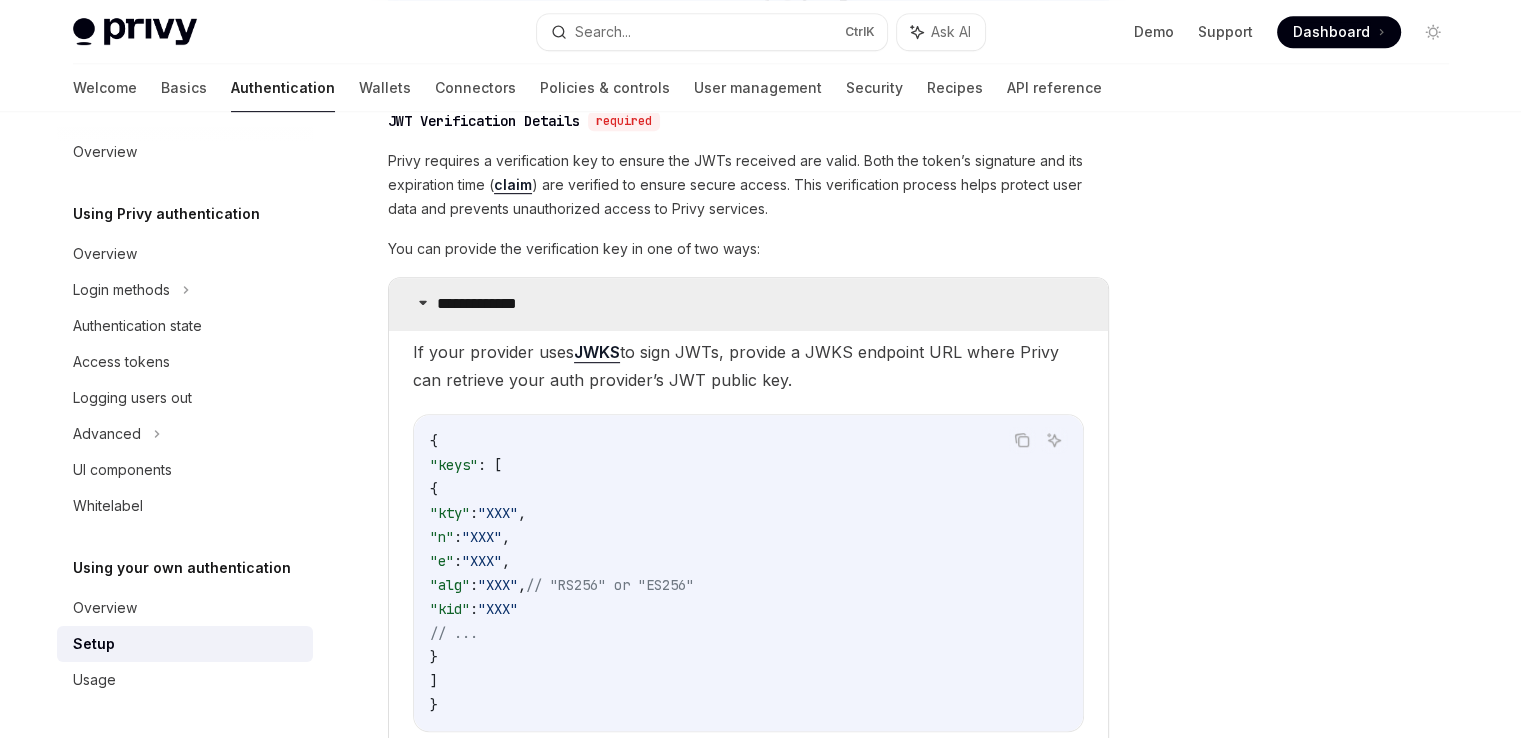 click on "**********" at bounding box center (748, 304) 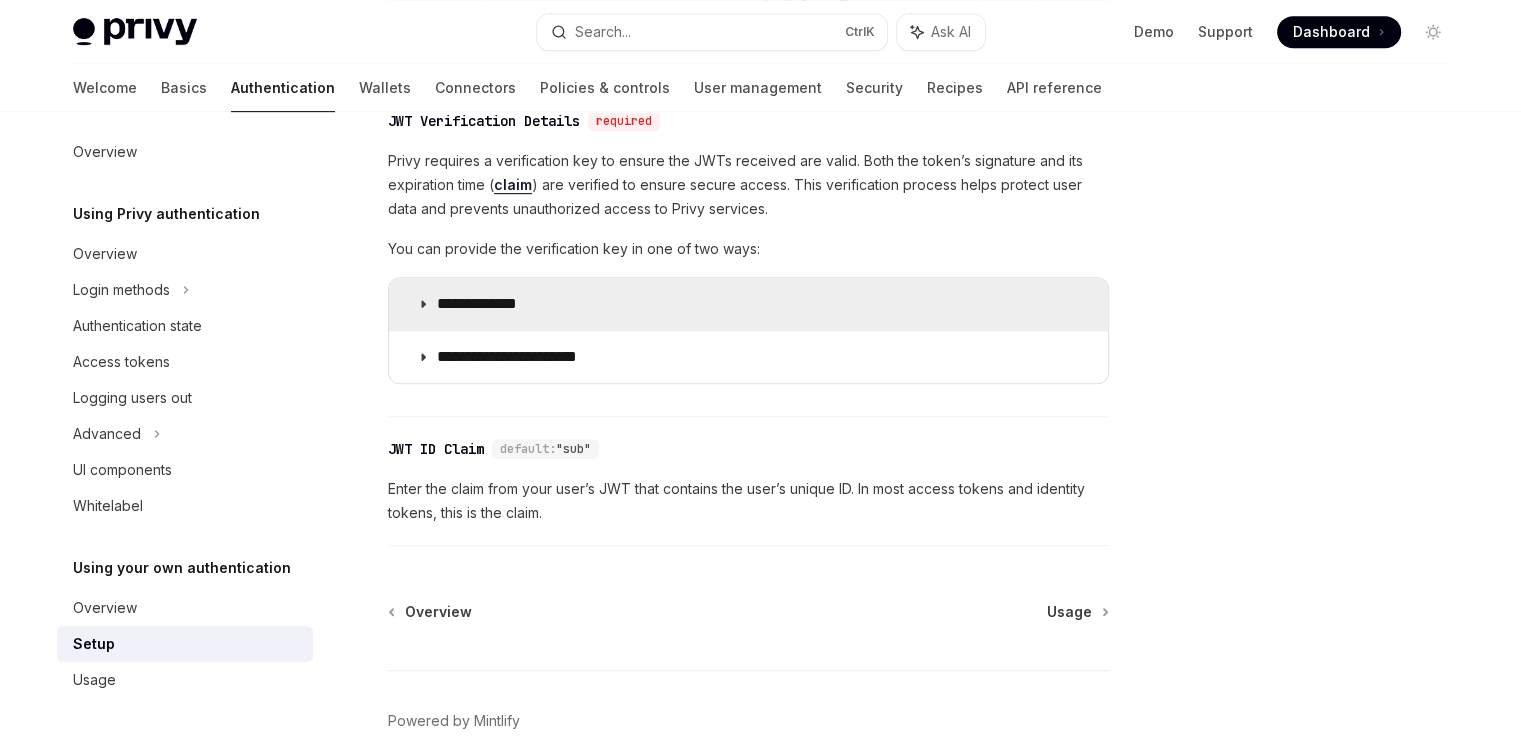 click on "**********" at bounding box center [748, 304] 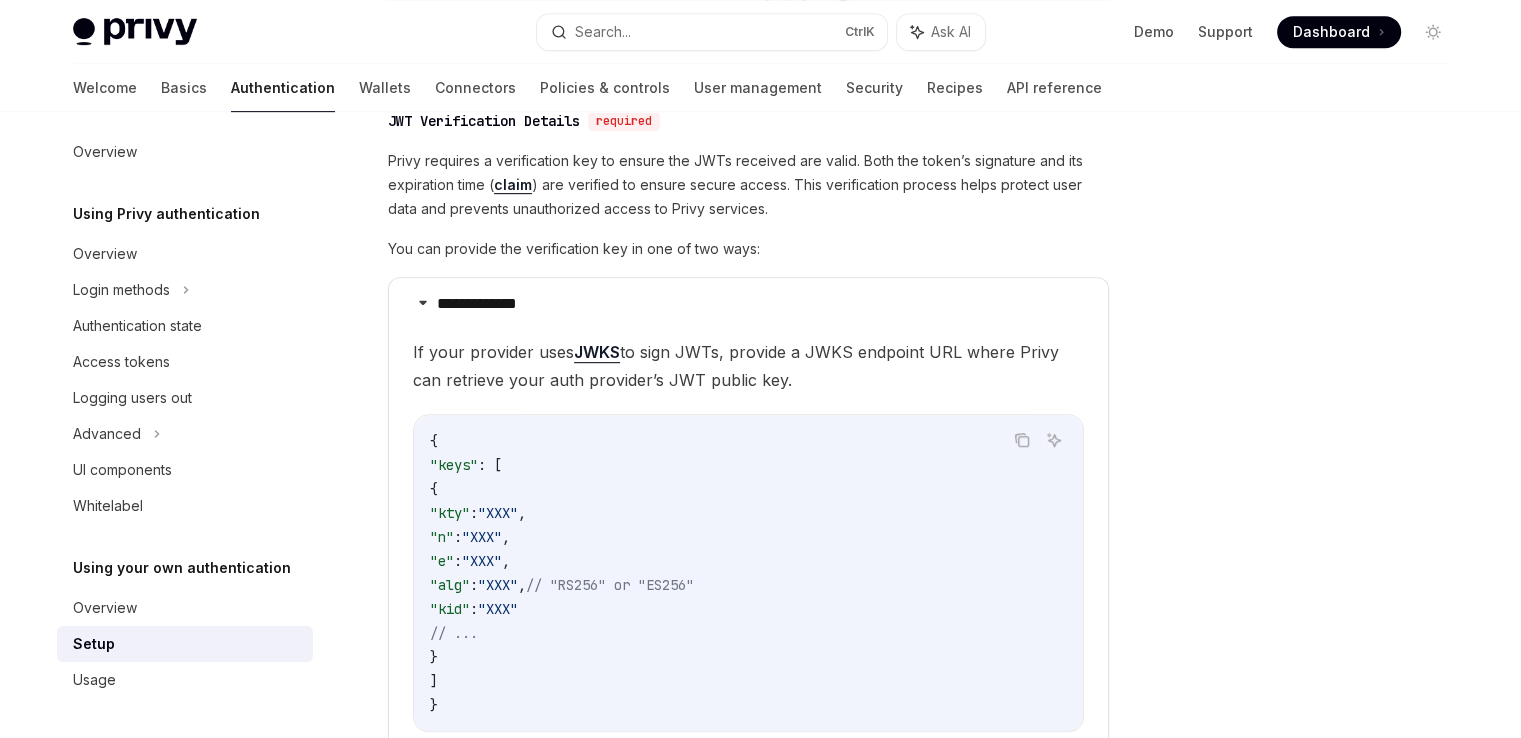 click on "If your provider uses  JWKS  to sign JWTs, provide a JWKS endpoint URL where Privy can retrieve your auth provider’s JWT public key." at bounding box center [748, 366] 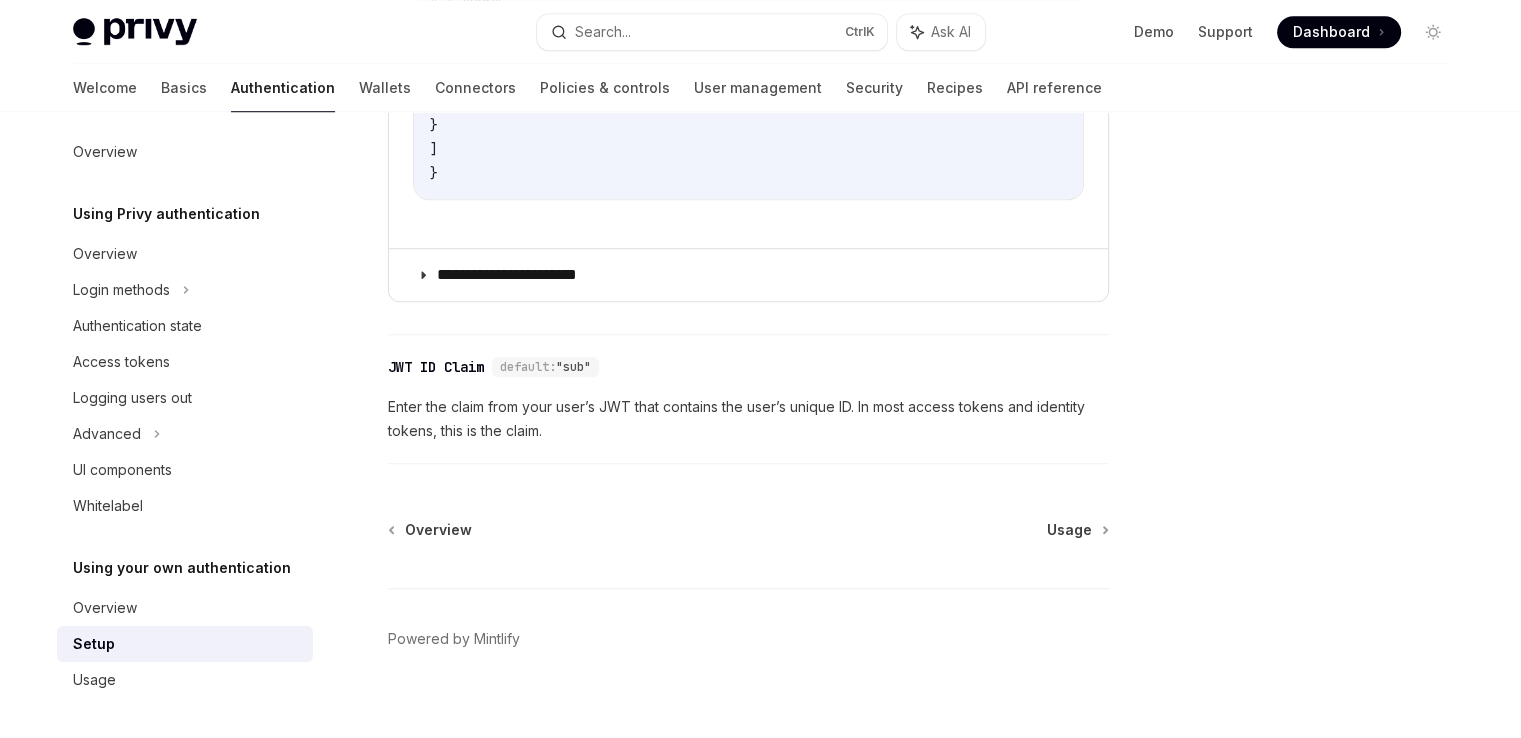 scroll, scrollTop: 1581, scrollLeft: 0, axis: vertical 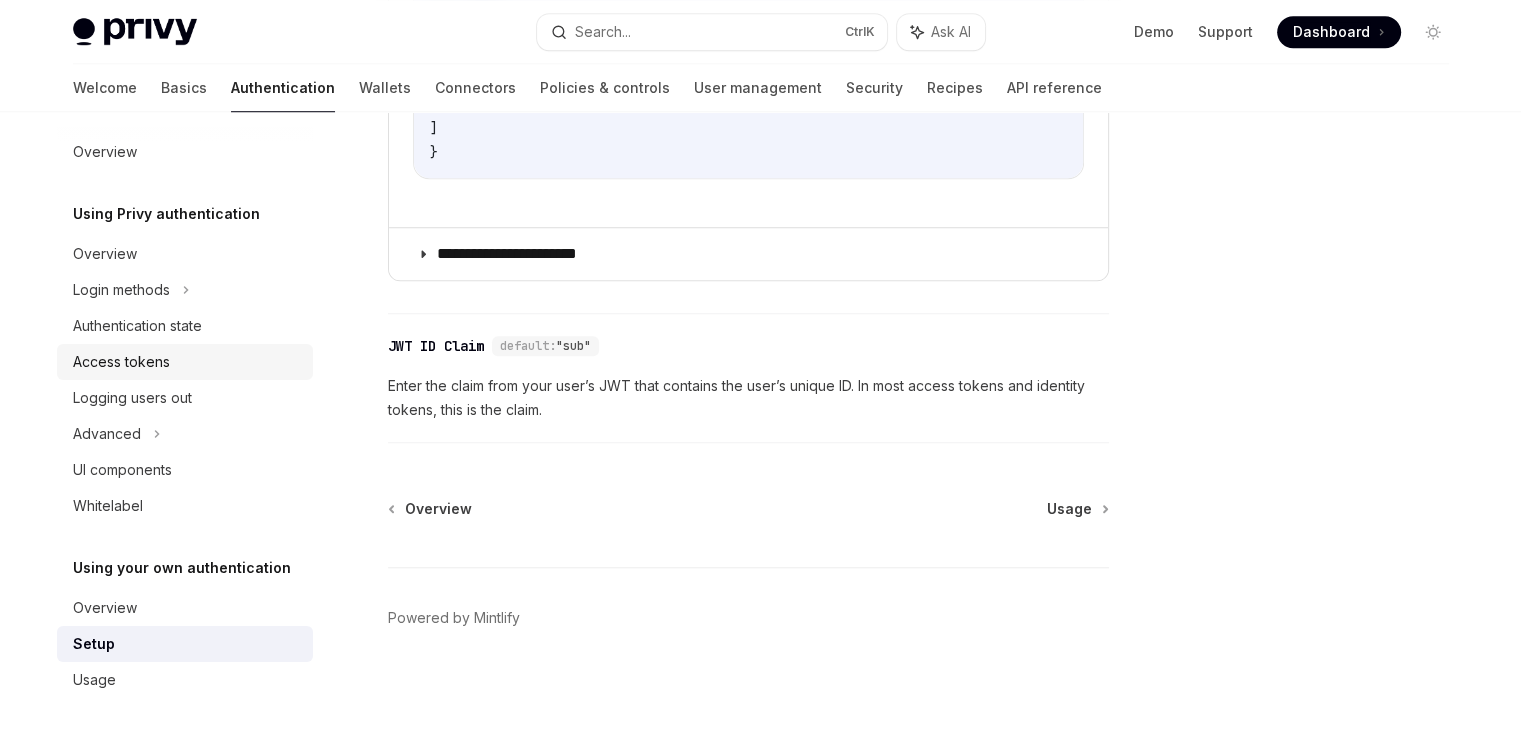 click on "Access tokens" at bounding box center [187, 362] 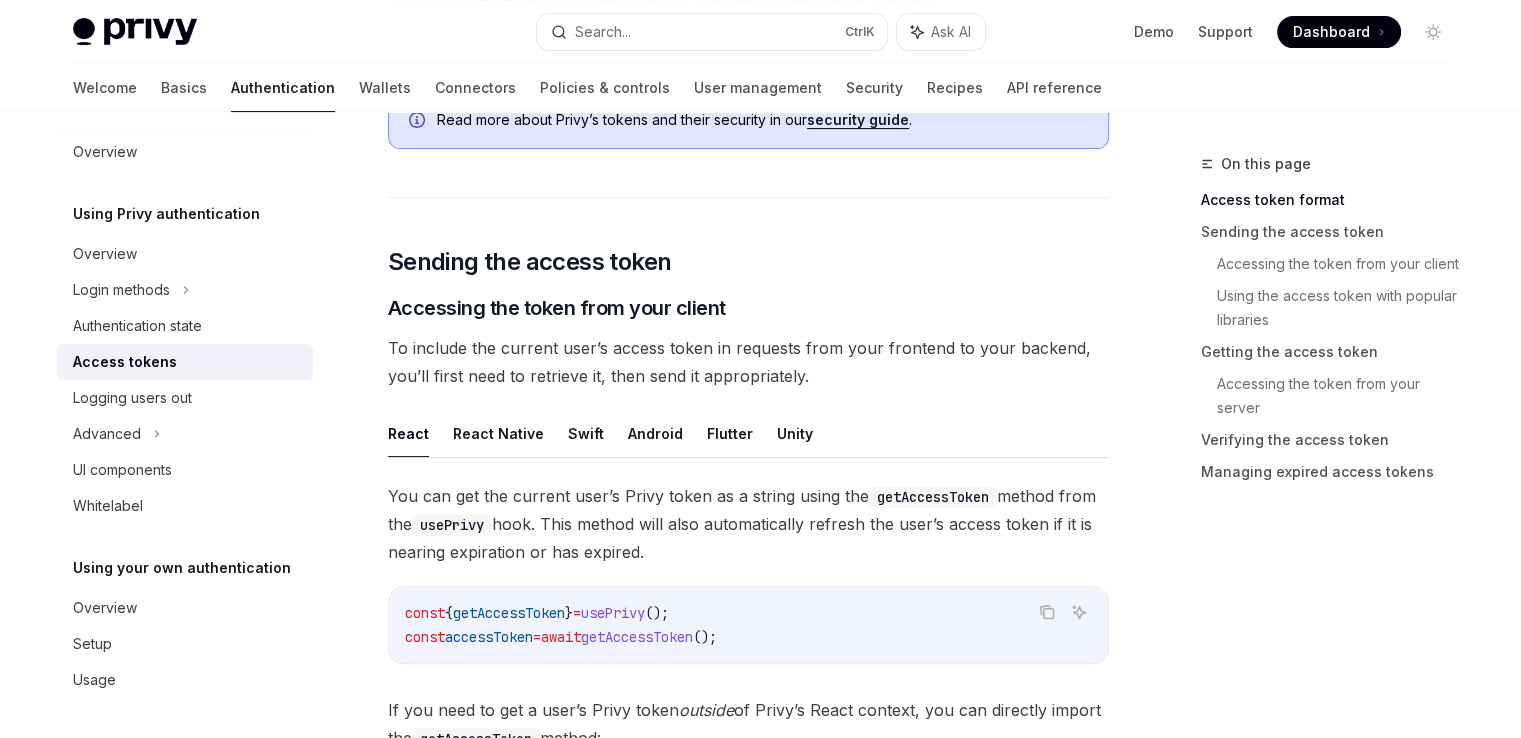 scroll, scrollTop: 607, scrollLeft: 0, axis: vertical 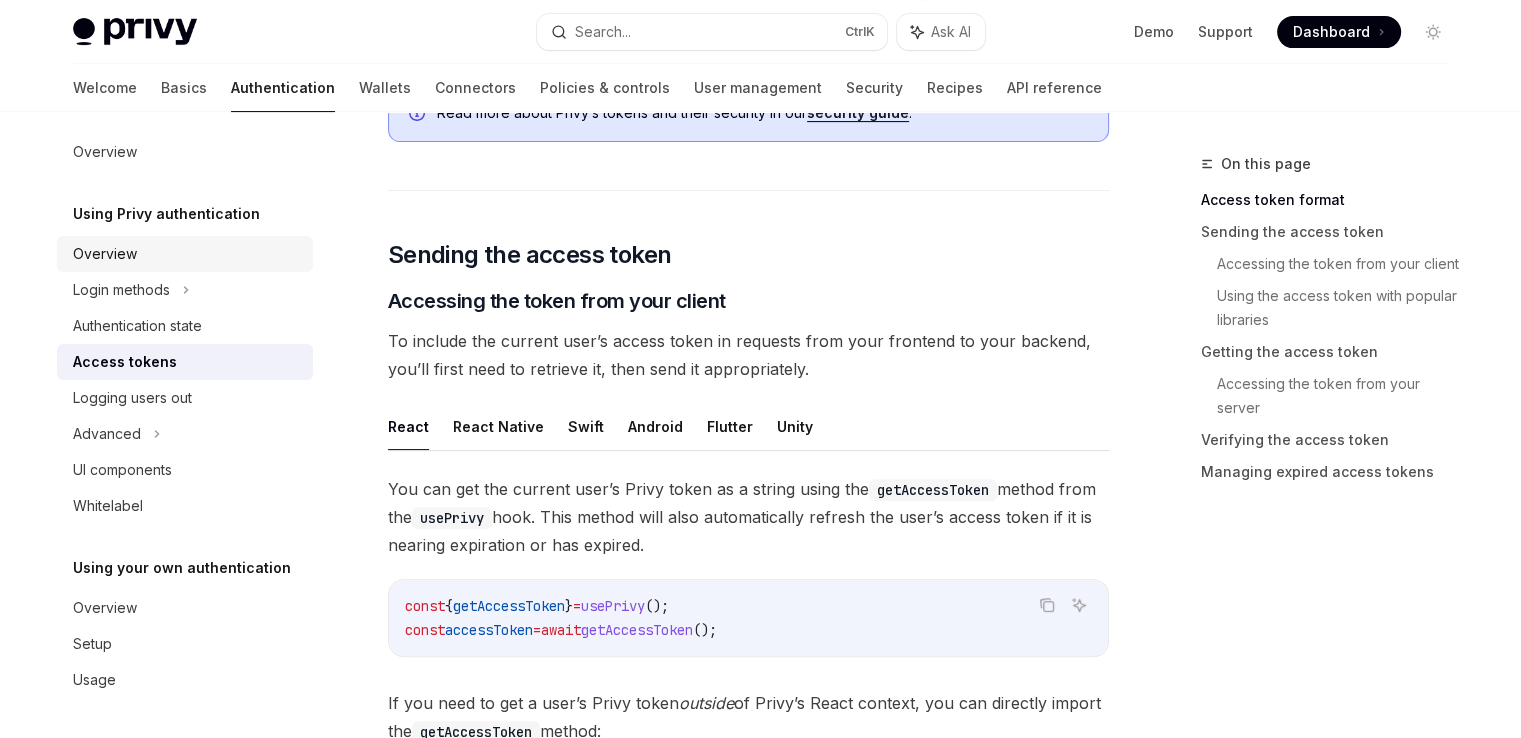 click on "Overview" at bounding box center [185, 254] 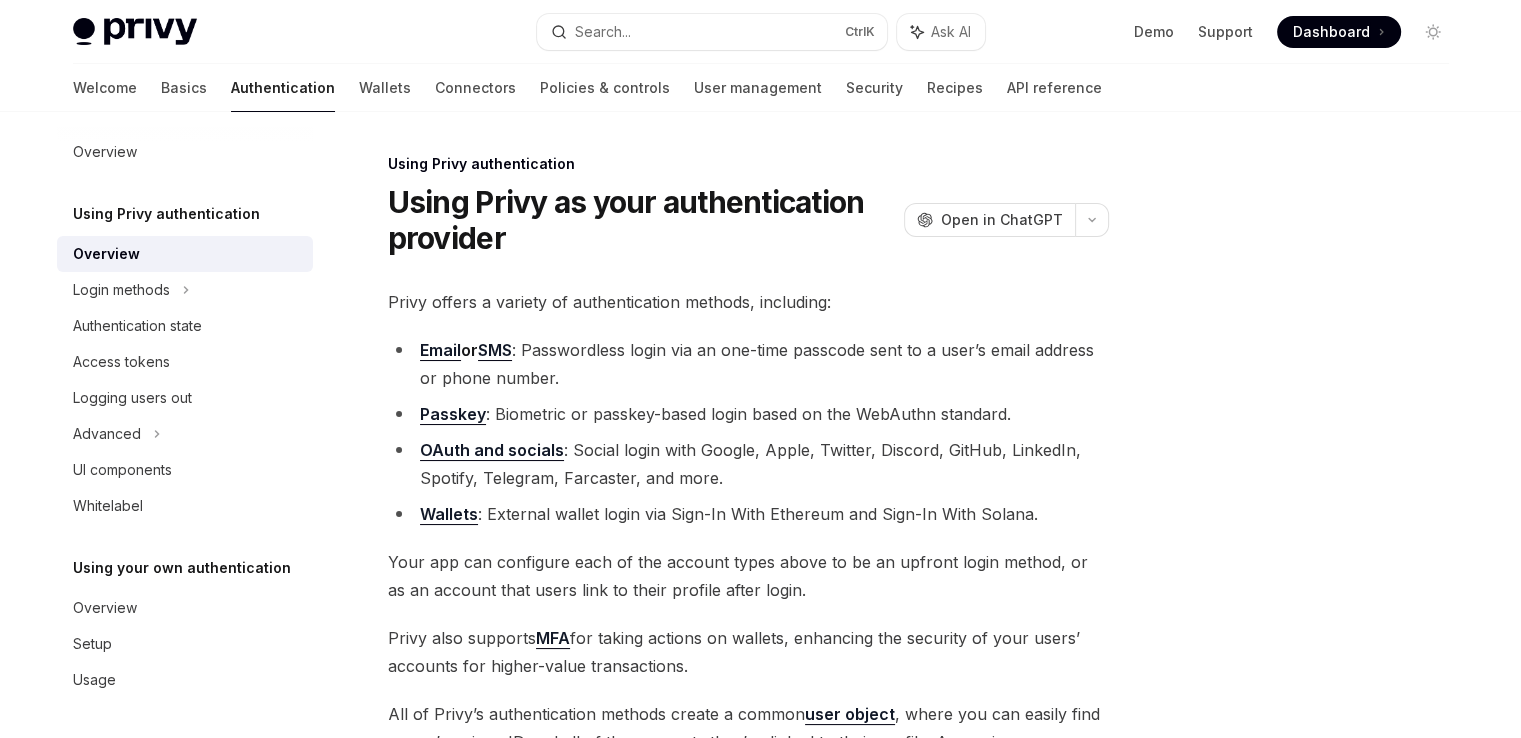 click on "Overview" at bounding box center [185, 254] 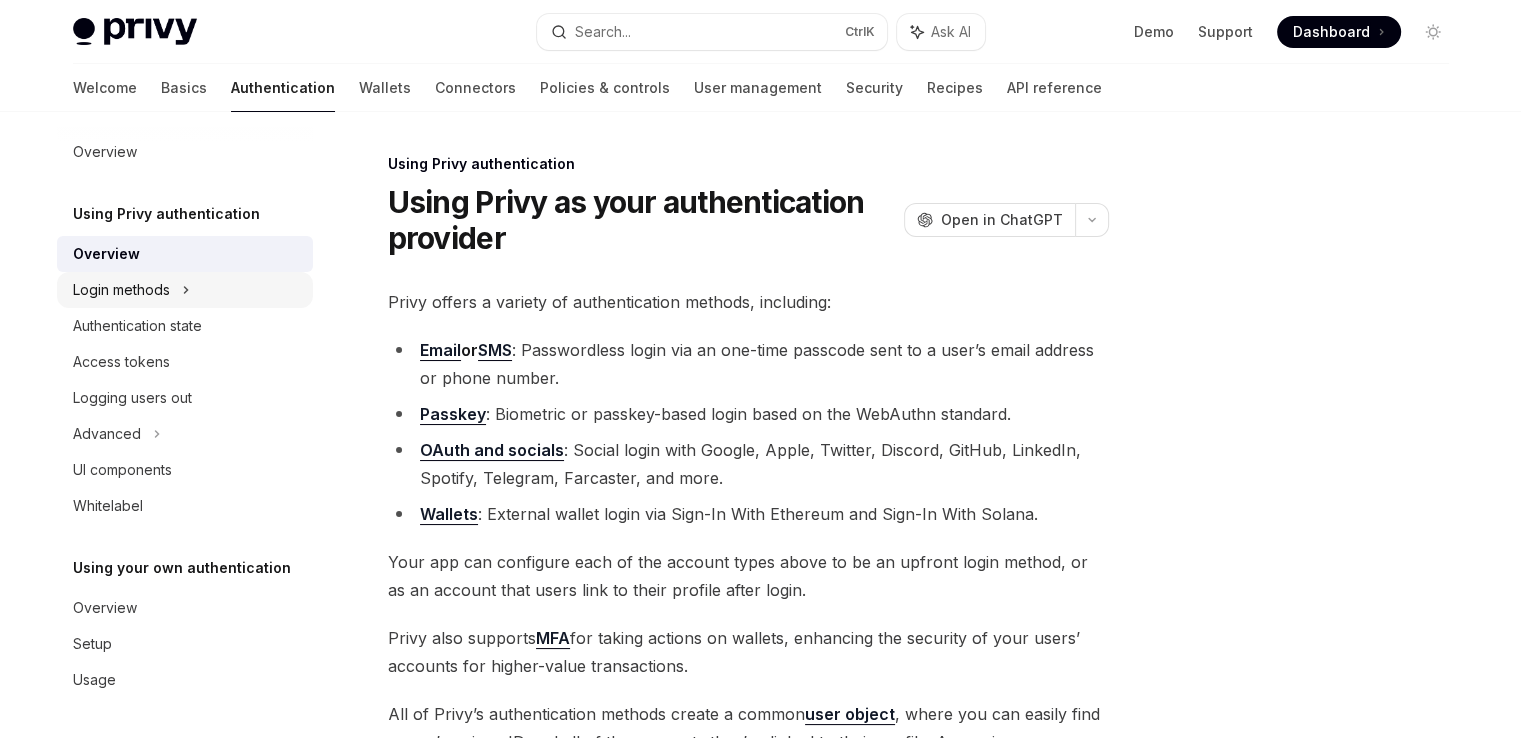 click on "Login methods" at bounding box center (185, 290) 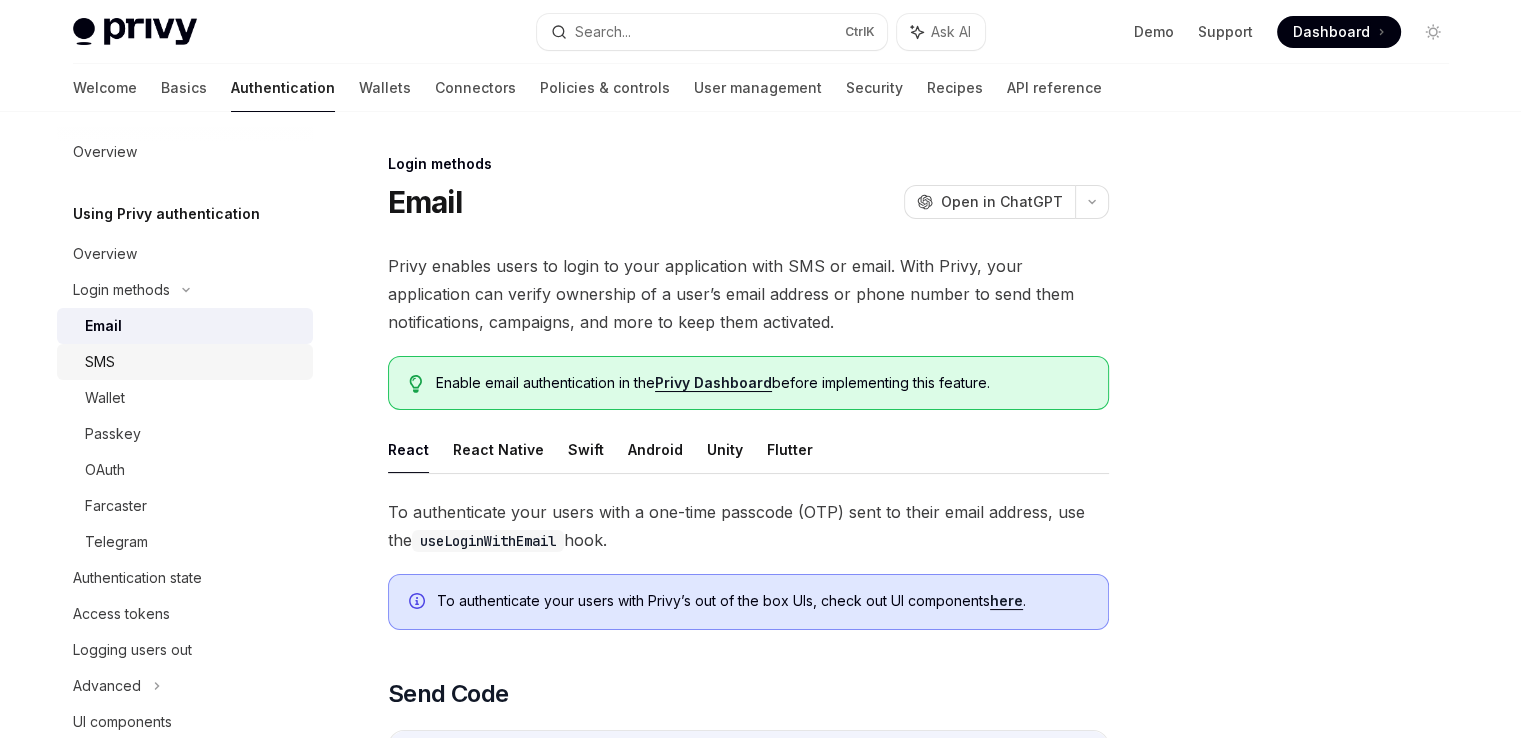 click on "SMS" at bounding box center [185, 362] 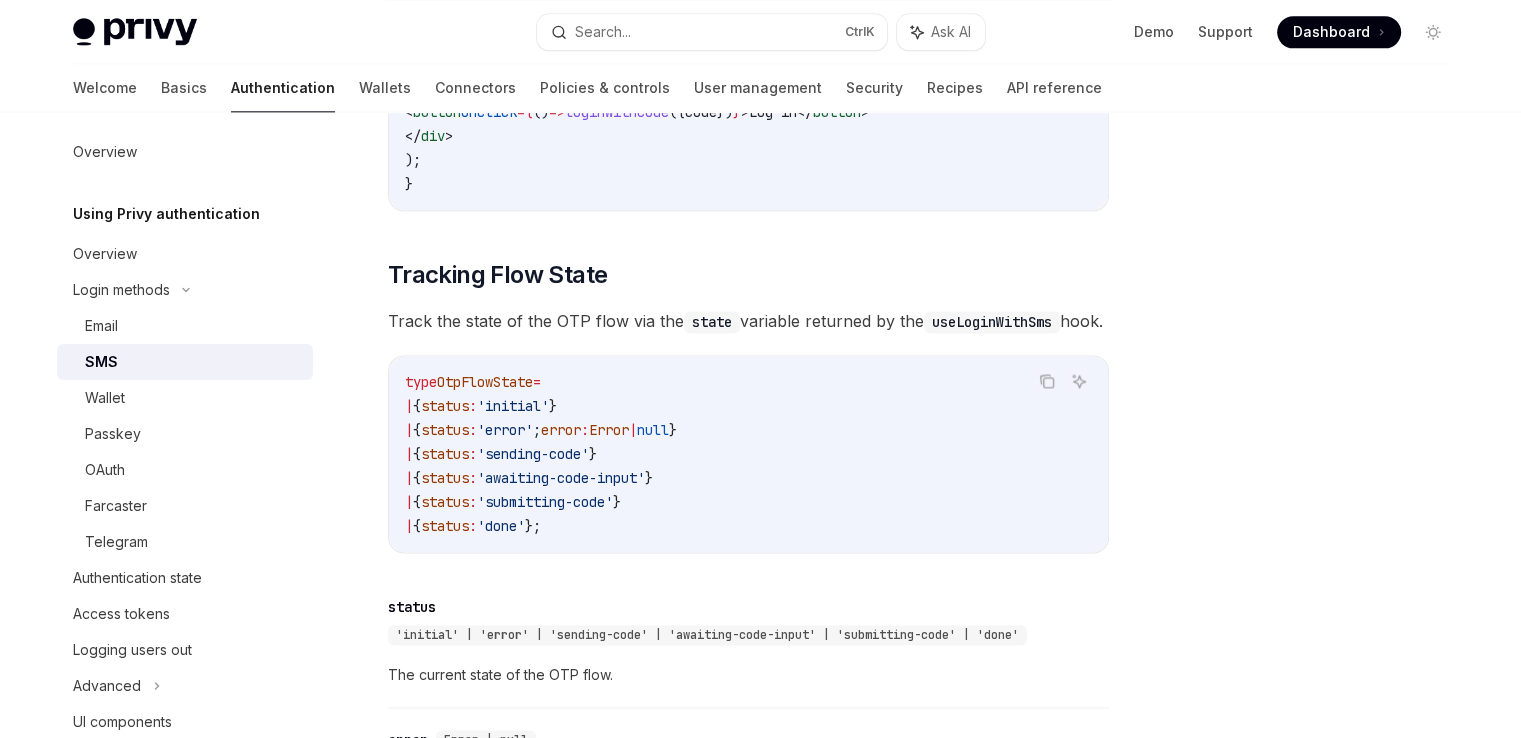 scroll, scrollTop: 2508, scrollLeft: 0, axis: vertical 